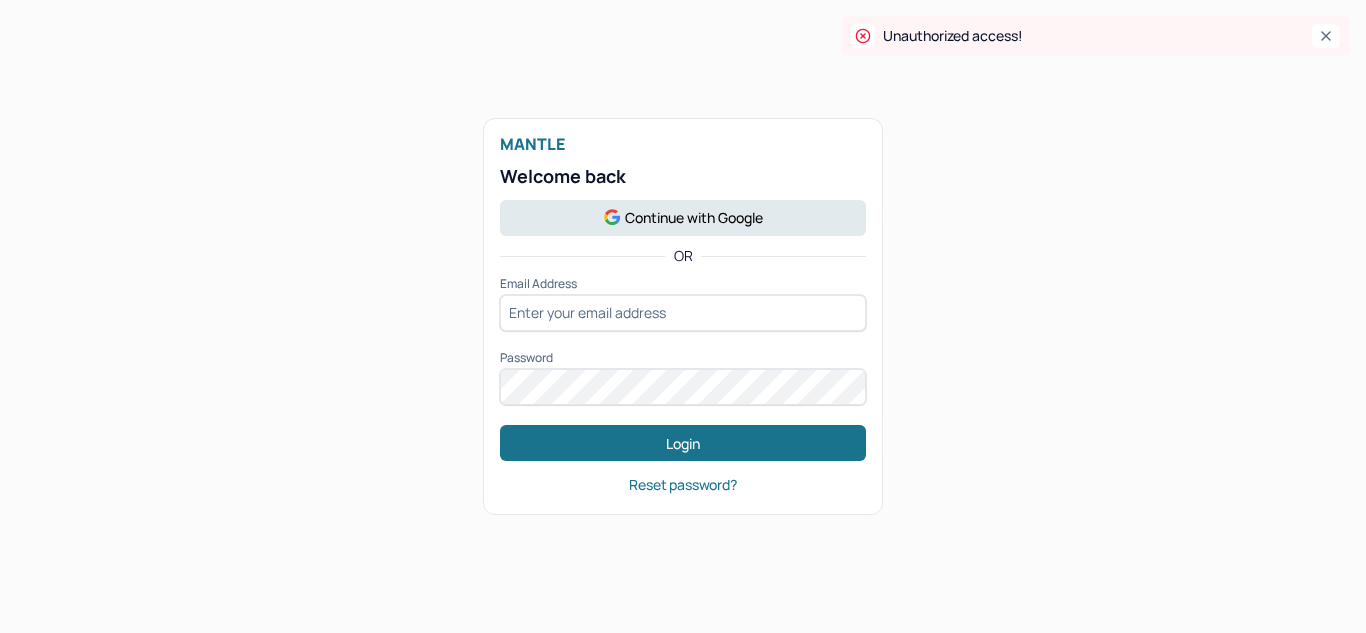 scroll, scrollTop: 0, scrollLeft: 0, axis: both 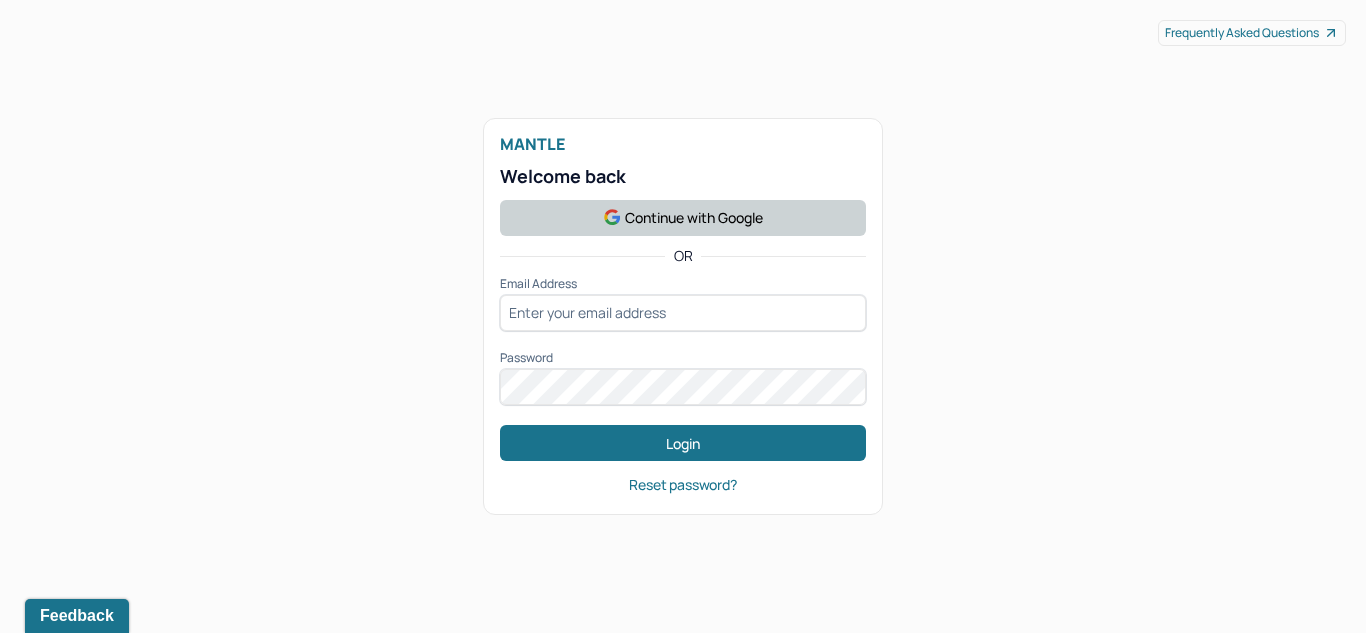 click on "Continue with Google" at bounding box center [683, 218] 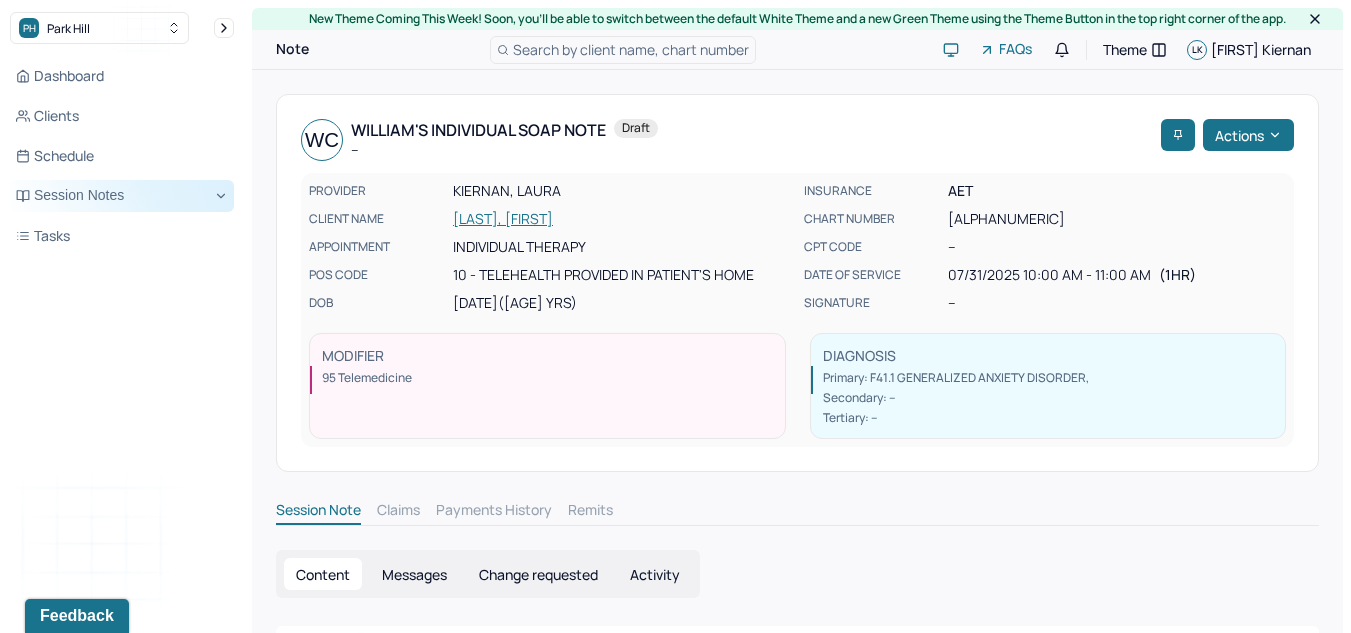 click on "Session Notes" at bounding box center (122, 196) 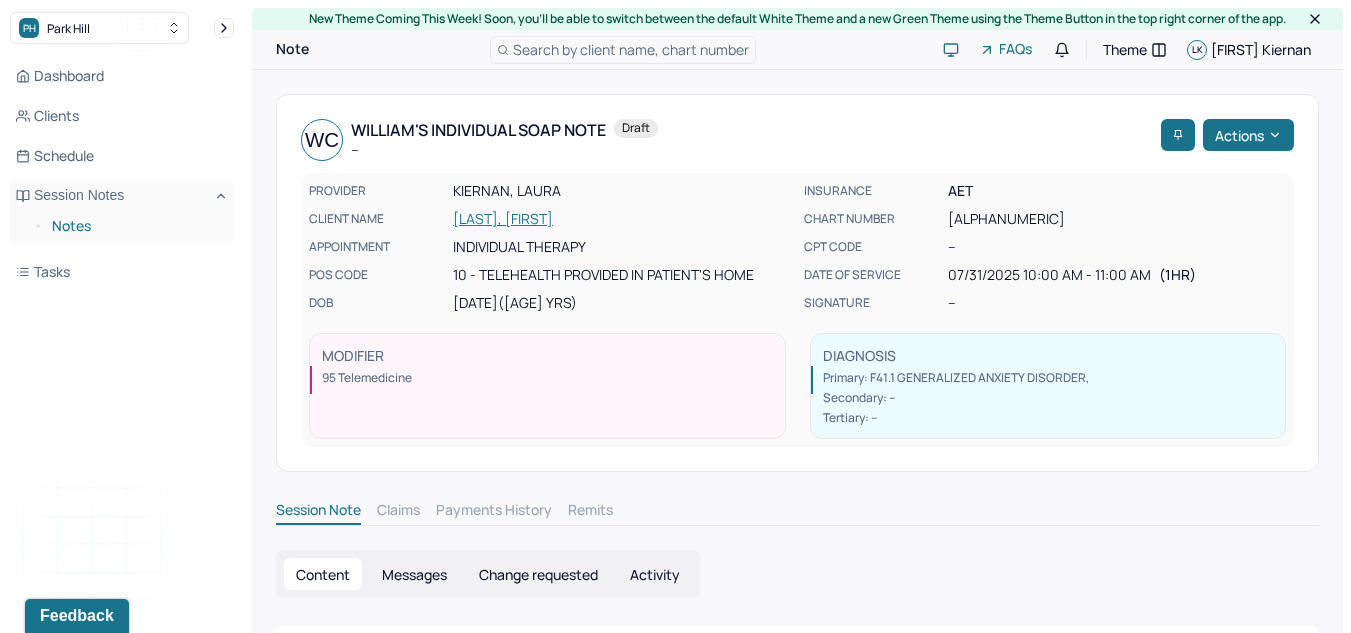 click on "Notes" at bounding box center [135, 226] 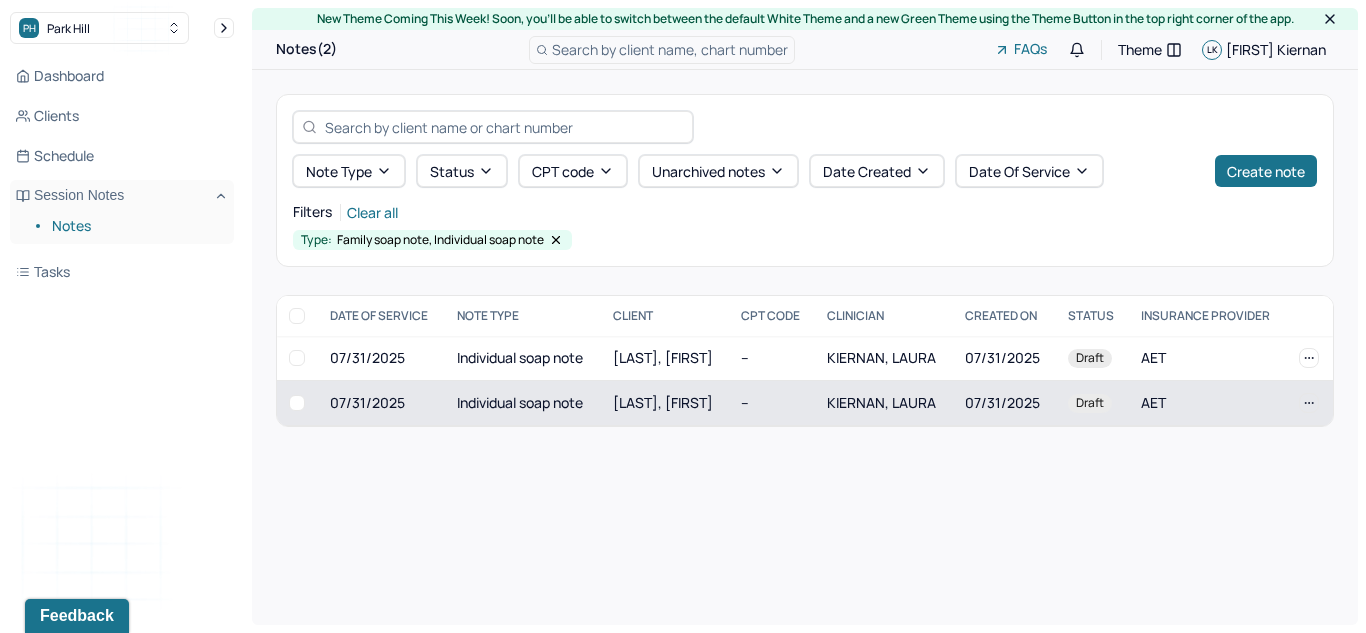 click on "Individual soap note" at bounding box center (523, 403) 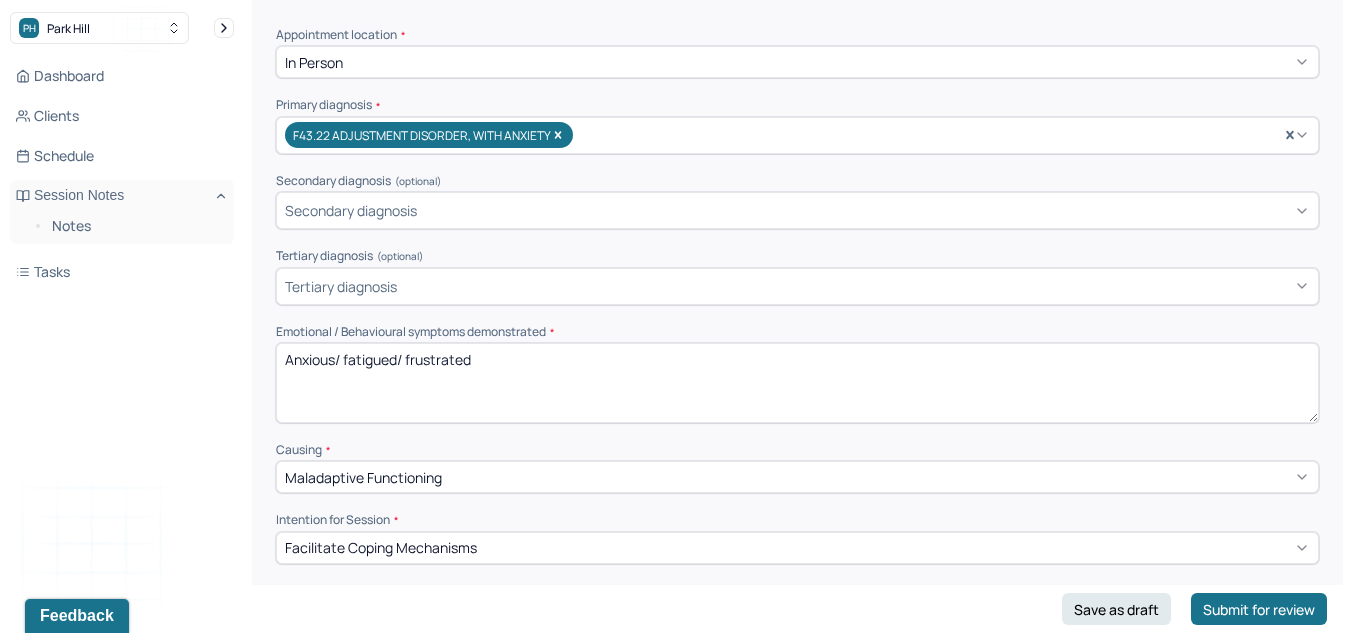 scroll, scrollTop: 442, scrollLeft: 0, axis: vertical 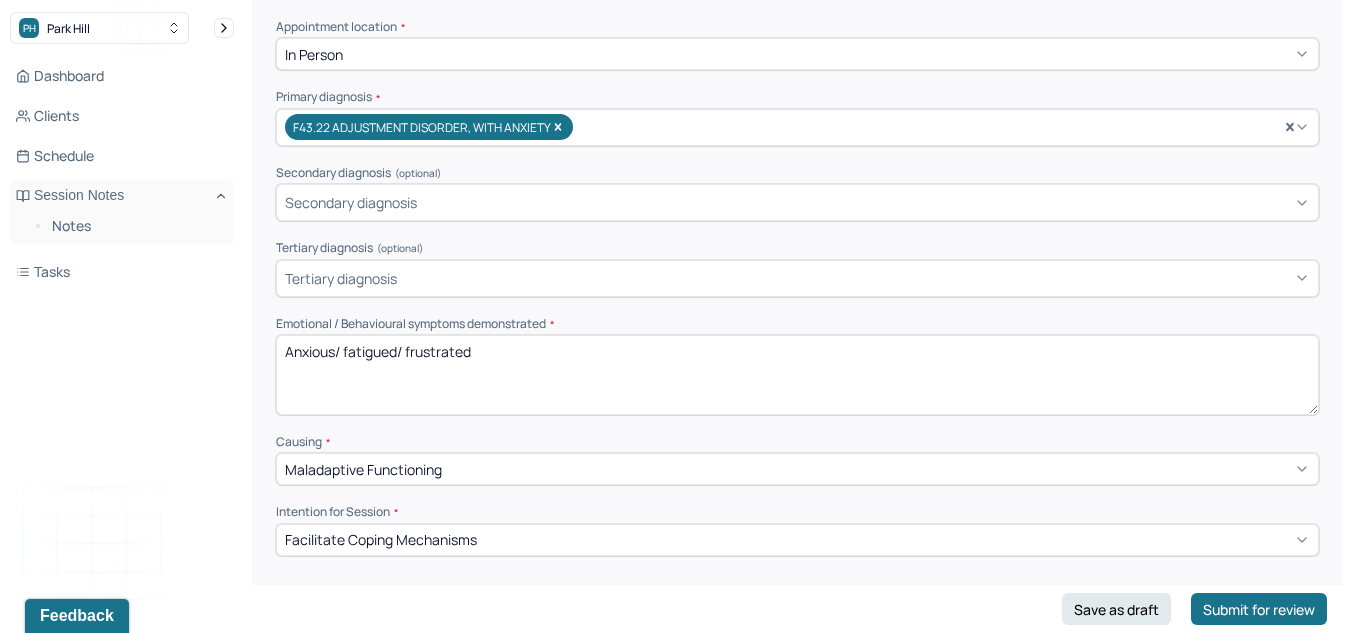 click on "Anxious/ fatigued/ frustrated" at bounding box center (797, 375) 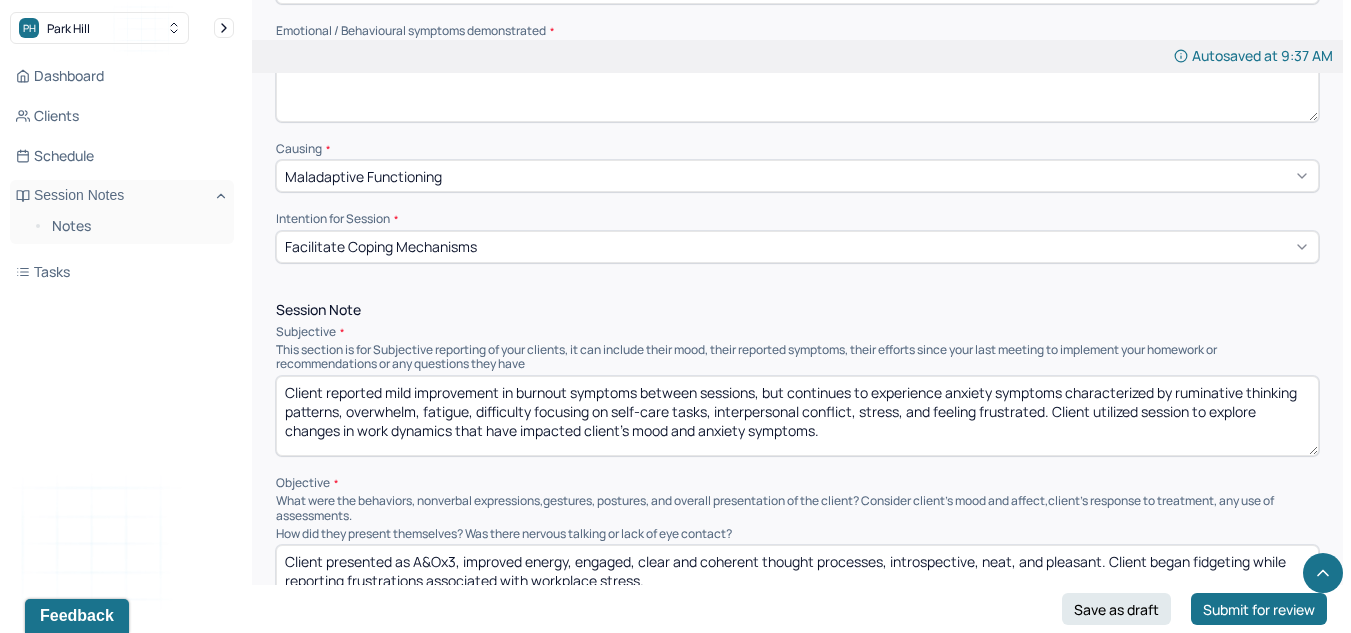 scroll, scrollTop: 770, scrollLeft: 0, axis: vertical 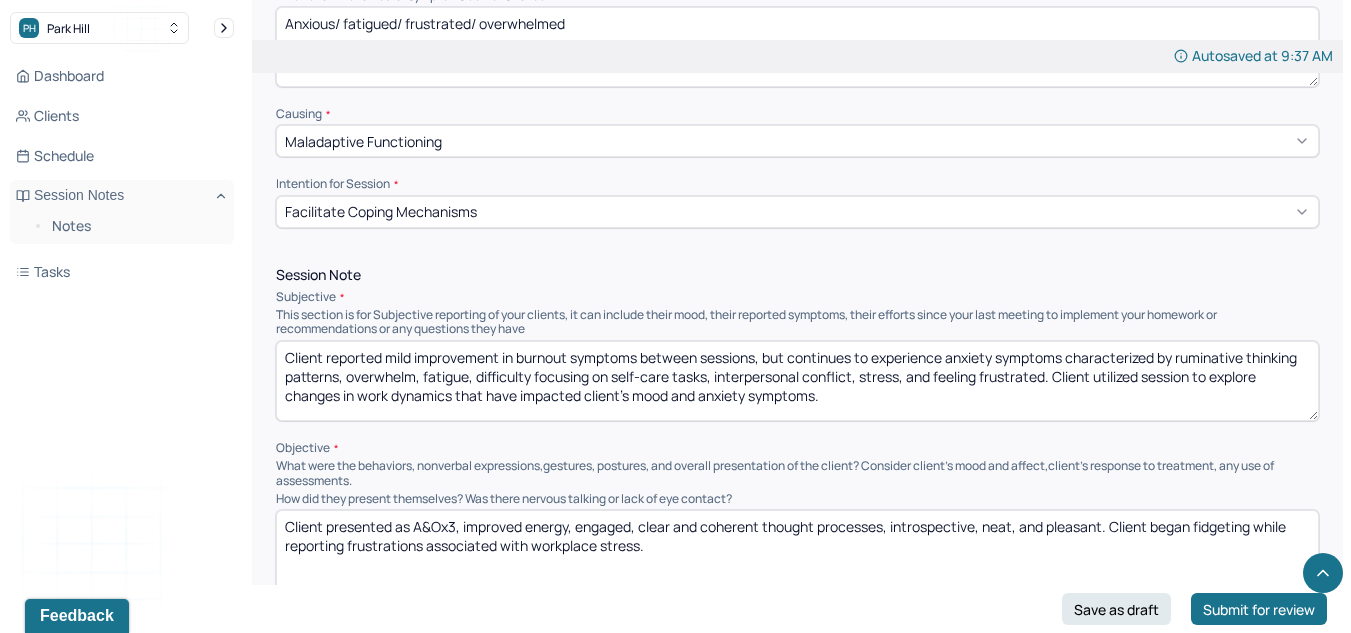 type on "Anxious/ fatigued/ frustrated/ overwhelmed" 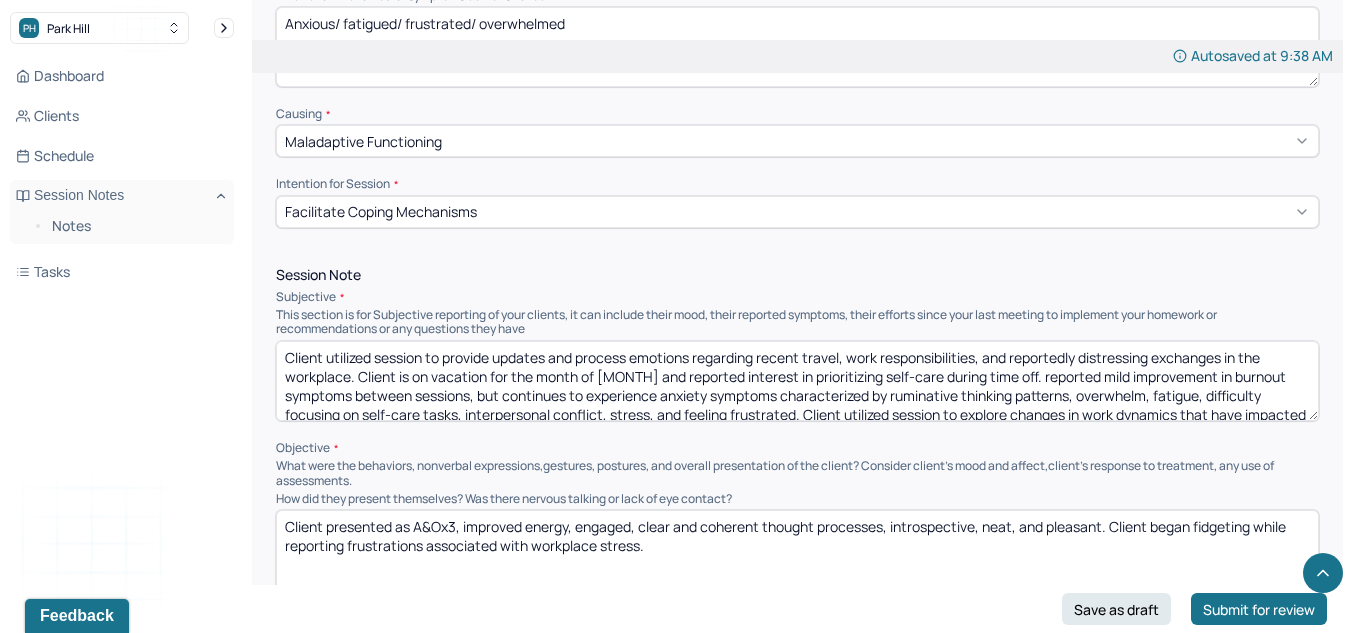 click on "Client utilized session to provide updates and process emotions regarding recent travel, work responsibilities, and reportedly distressing exchanges in the workplace. Client is on vacation for the month of [MONTH] and reported interest in prioritizing self-care during time off. reported mild improvement in burnout symptoms between sessions, but continues to experience anxiety symptoms characterized by ruminative thinking patterns, overwhelm, fatigue, difficulty focusing on self-care tasks, interpersonal conflict, stress, and feeling frustrated. Client utilized session to explore changes in work dynamics that have impacted client's mood and anxiety symptoms." at bounding box center (797, 381) 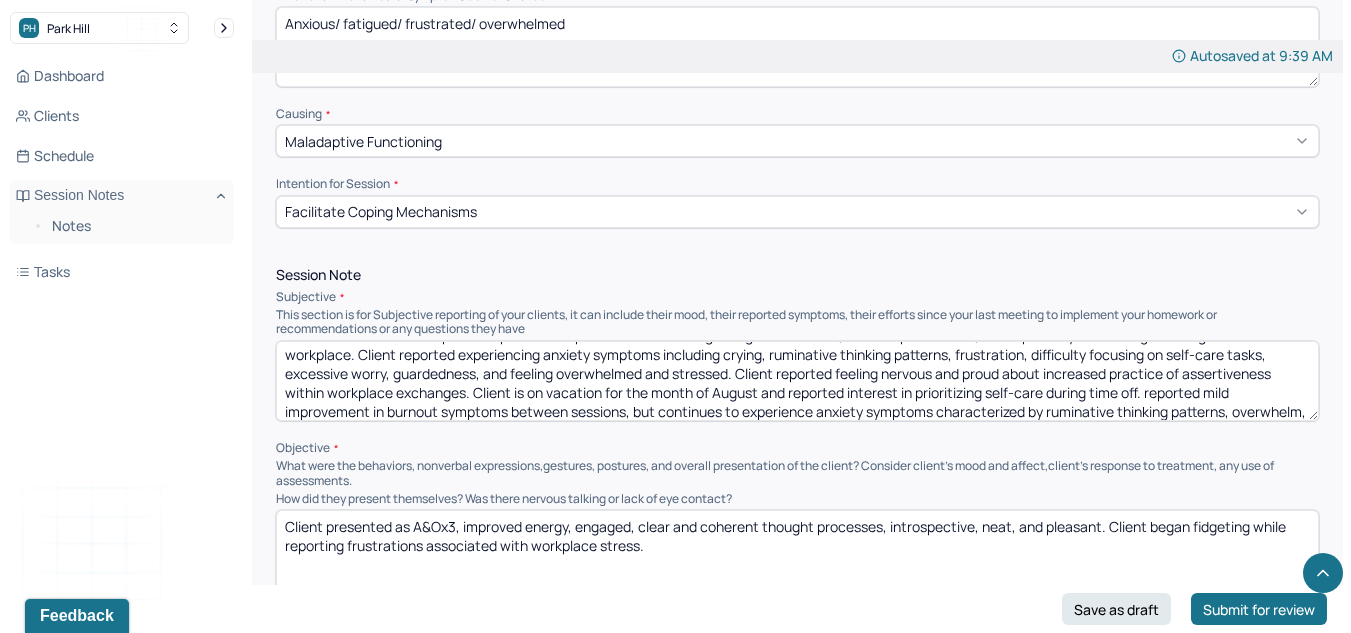 scroll, scrollTop: 27, scrollLeft: 0, axis: vertical 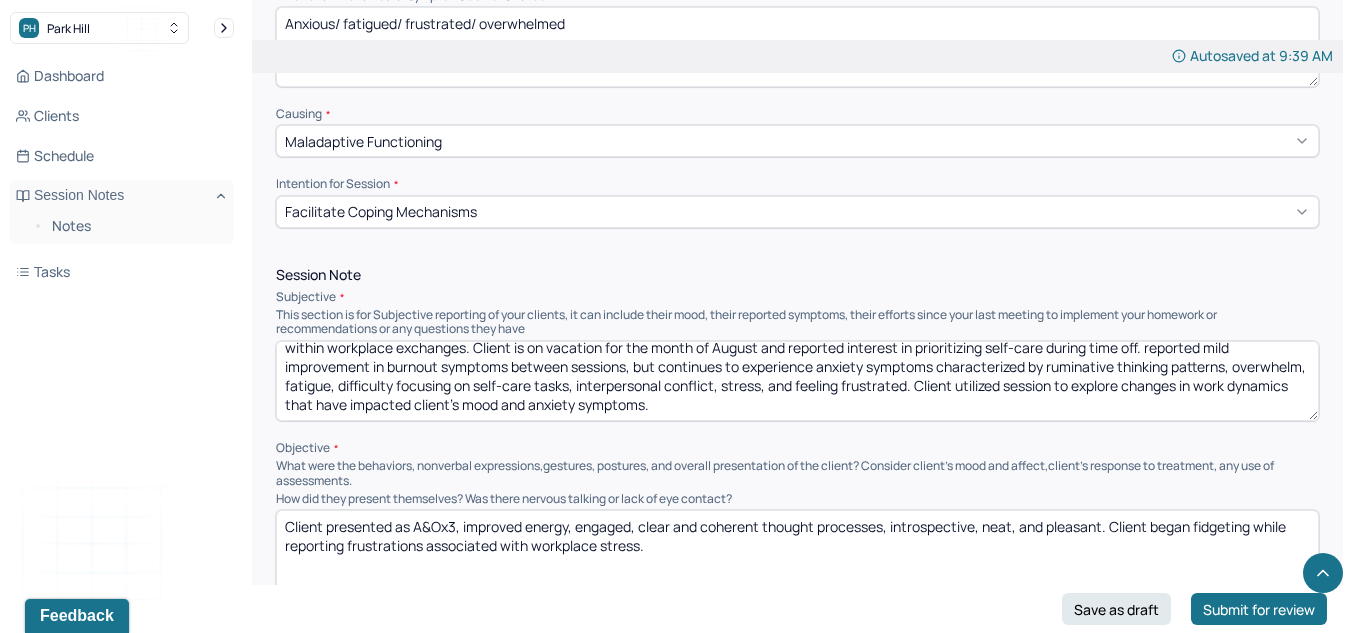 drag, startPoint x: 1147, startPoint y: 390, endPoint x: 1180, endPoint y: 591, distance: 203.69095 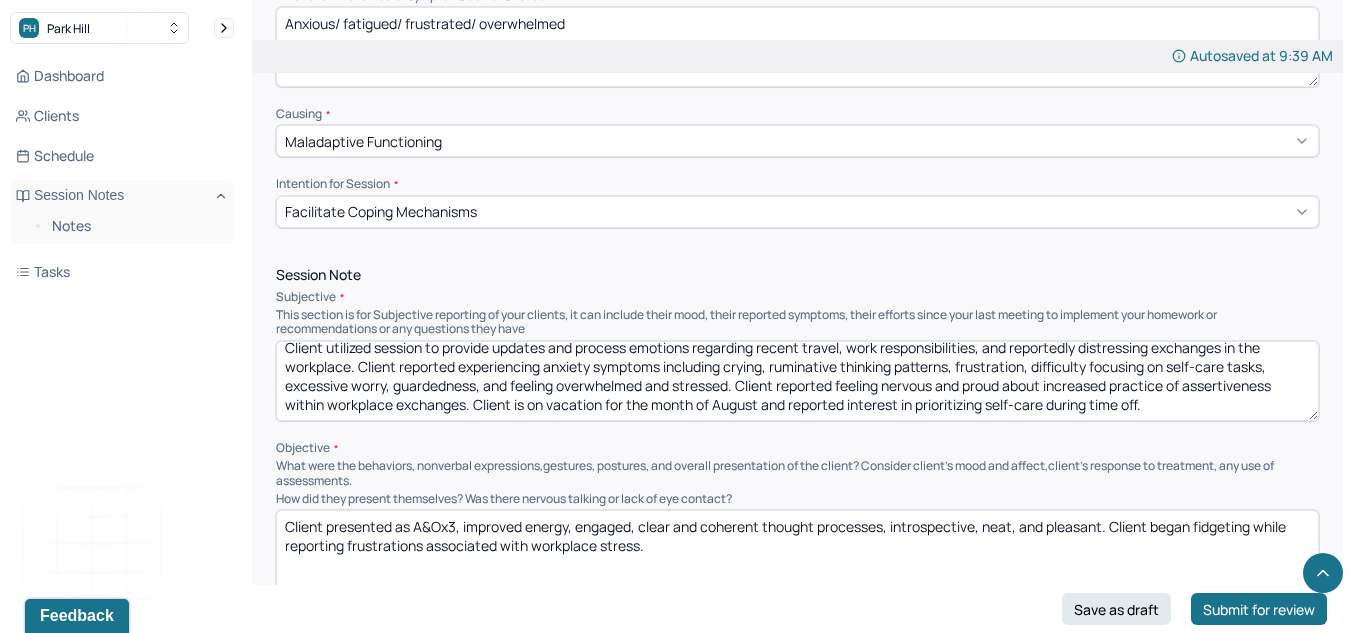 scroll, scrollTop: 10, scrollLeft: 0, axis: vertical 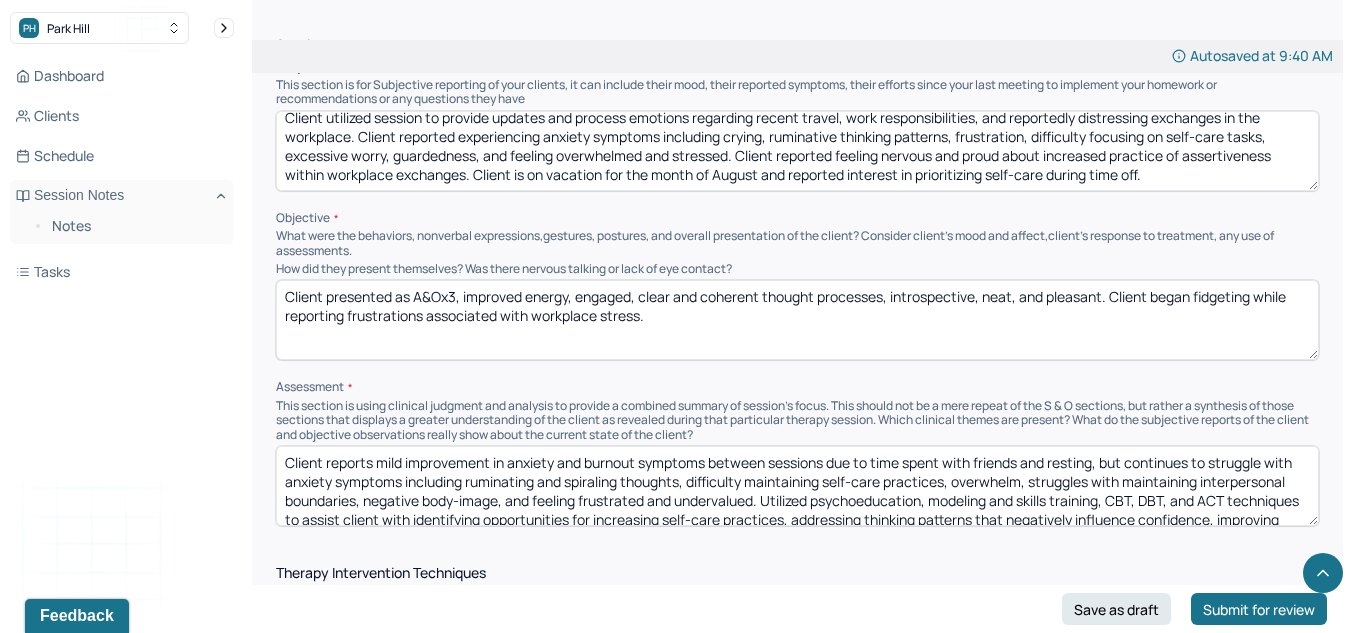 type on "Client utilized session to provide updates and process emotions regarding recent travel, work responsibilities, and reportedly distressing exchanges in the workplace. Client reported experiencing anxiety symptoms including crying, ruminative thinking patterns, frustration, difficulty focusing on self-care tasks, excessive worry, guardedness, and feeling overwhelmed and stressed. Client reported feeling nervous and proud about increased practice of assertiveness within workplace exchanges. Client is on vacation for the month of August and reported interest in prioritizing self-care during time off." 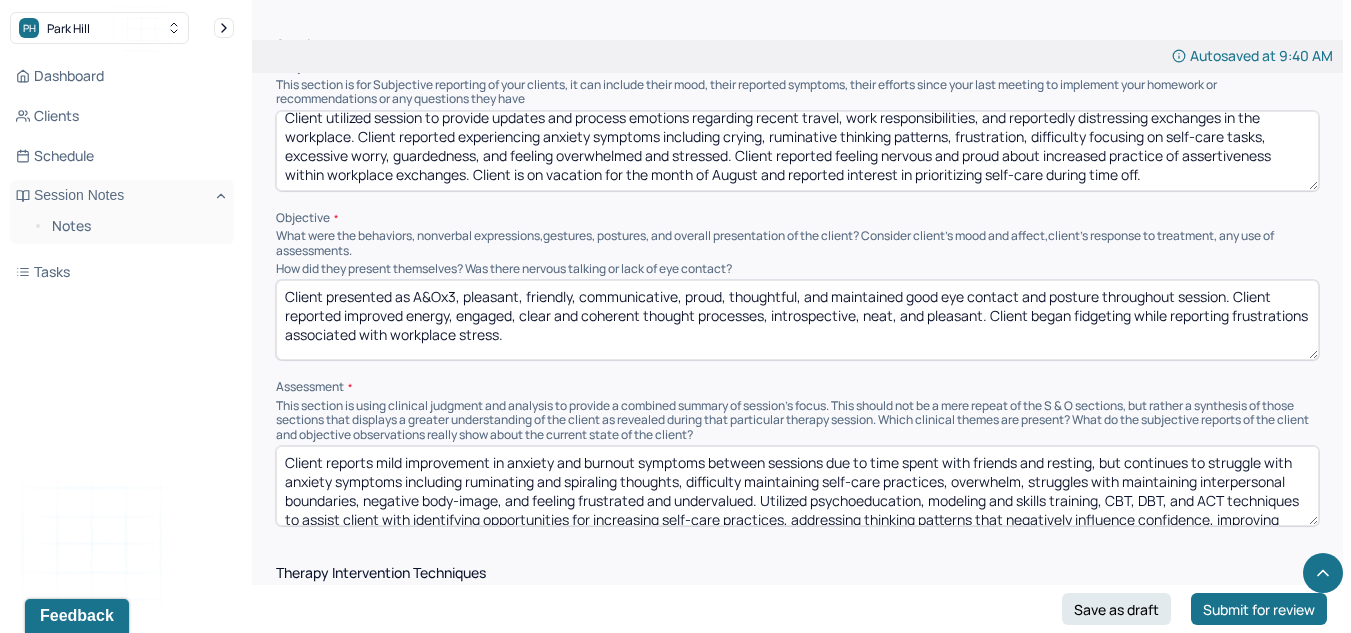 drag, startPoint x: 725, startPoint y: 335, endPoint x: 1236, endPoint y: 299, distance: 512.26654 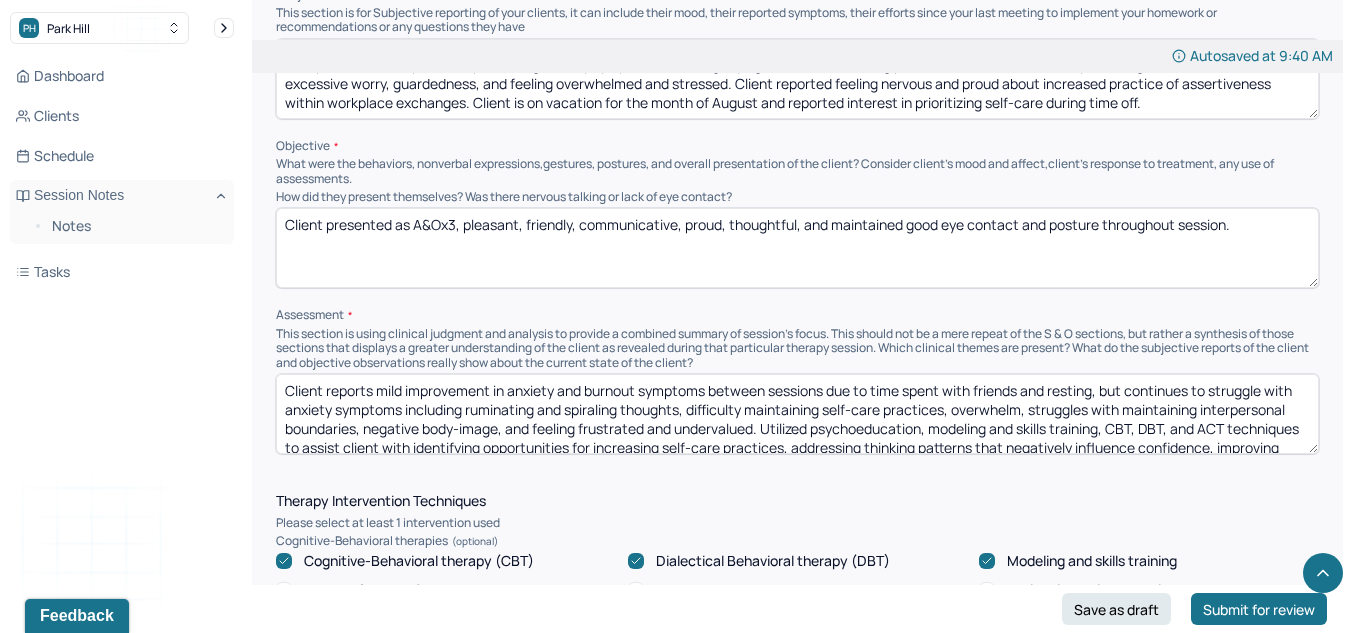 scroll, scrollTop: 1073, scrollLeft: 0, axis: vertical 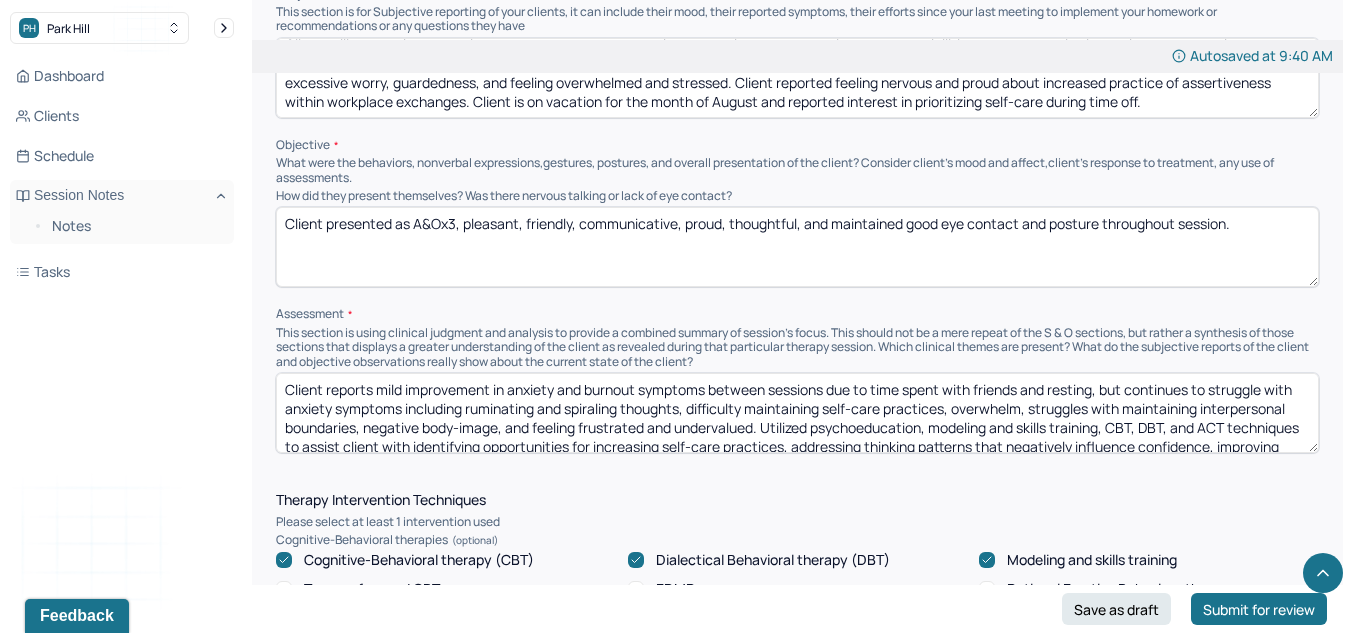 type on "Client presented as A&Ox3, pleasant, friendly, communicative, proud, thoughtful, and maintained good eye contact and posture throughout session." 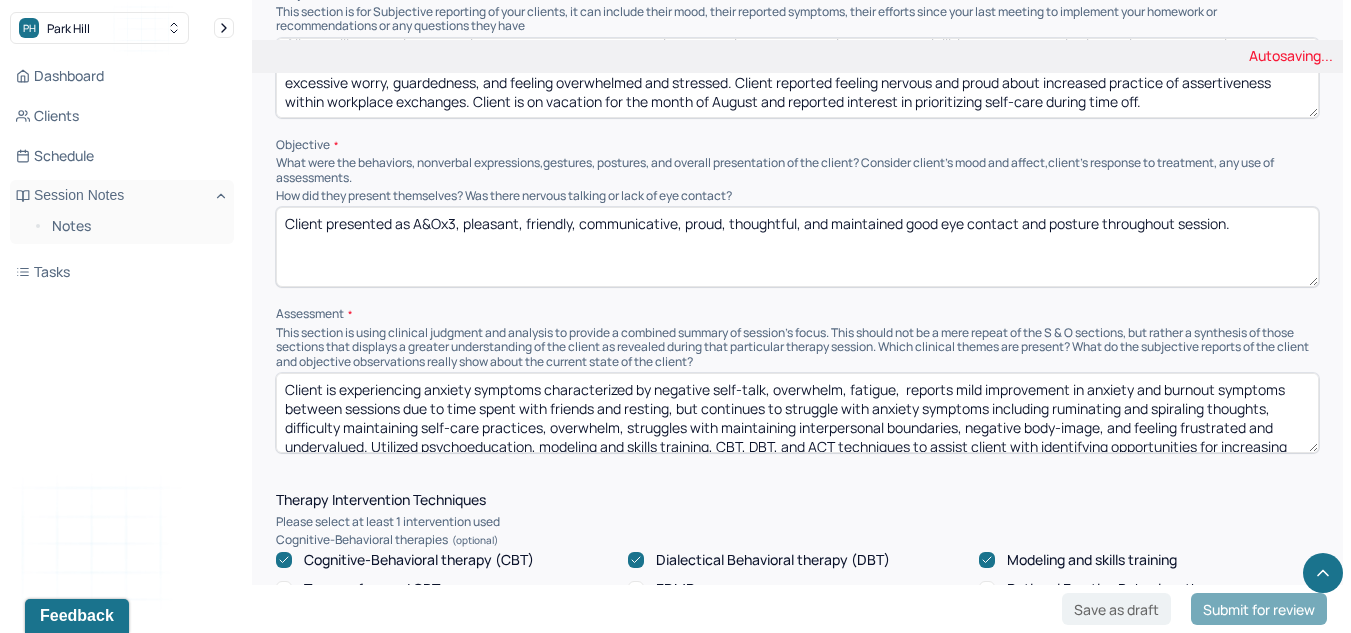 click on "Client reports mild improvement in anxiety and burnout symptoms between sessions due to time spent with friends and resting, but continues to struggle with anxiety symptoms including ruminating and spiraling thoughts, difficulty maintaining self-care practices, overwhelm, struggles with maintaining interpersonal boundaries, negative body-image, and feeling frustrated and undervalued. Utilized psychoeducation, modeling and skills training, CBT, DBT, and ACT techniques to assist client with identifying opportunities for increasing self-care practices, addressing thinking patterns that negatively influence confidence, improving communication tools, and modifying boundary-setting behaviors." at bounding box center (797, 413) 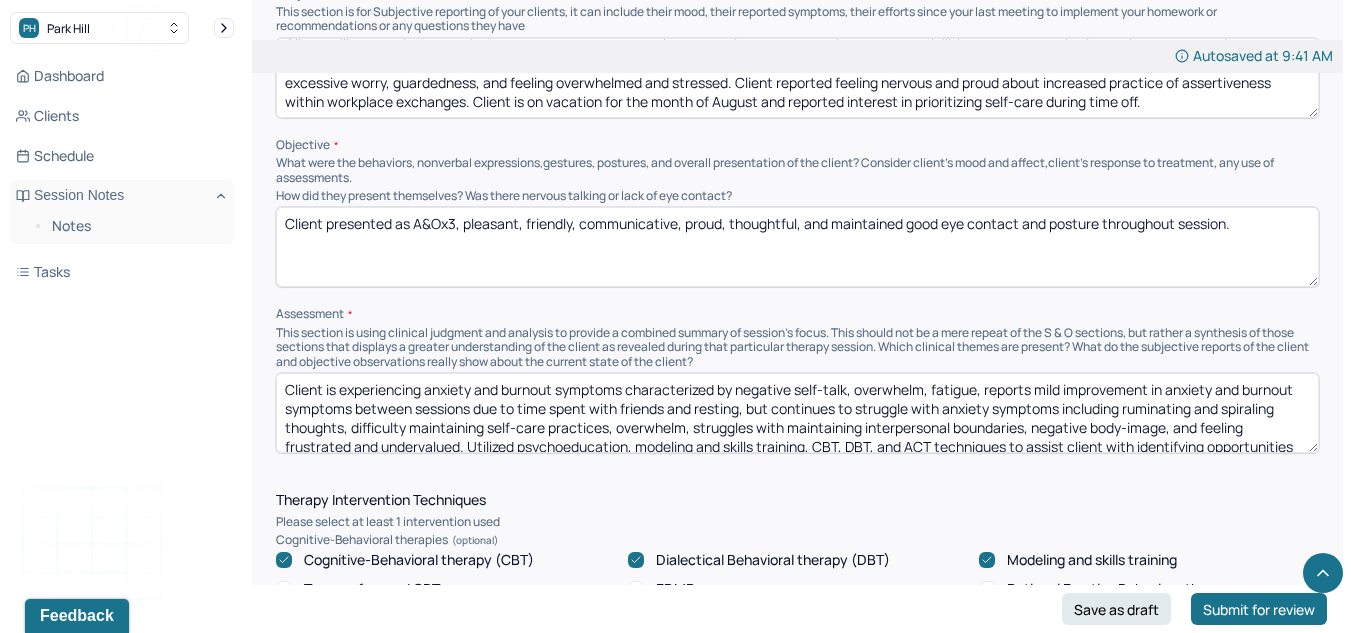 click on "Client is experiencing anxiety and burnout symptoms characterized by negative self-talk, overwhelm, fatigue, reports mild improvement in anxiety and burnout symptoms between sessions due to time spent with friends and resting, but continues to struggle with anxiety symptoms including ruminating and spiraling thoughts, difficulty maintaining self-care practices, overwhelm, struggles with maintaining interpersonal boundaries, negative body-image, and feeling frustrated and undervalued. Utilized psychoeducation, modeling and skills training, CBT, DBT, and ACT techniques to assist client with identifying opportunities for increasing self-care practices, addressing thinking patterns that negatively influence confidence, improving communication tools, and modifying boundary-setting behaviors." at bounding box center (797, 413) 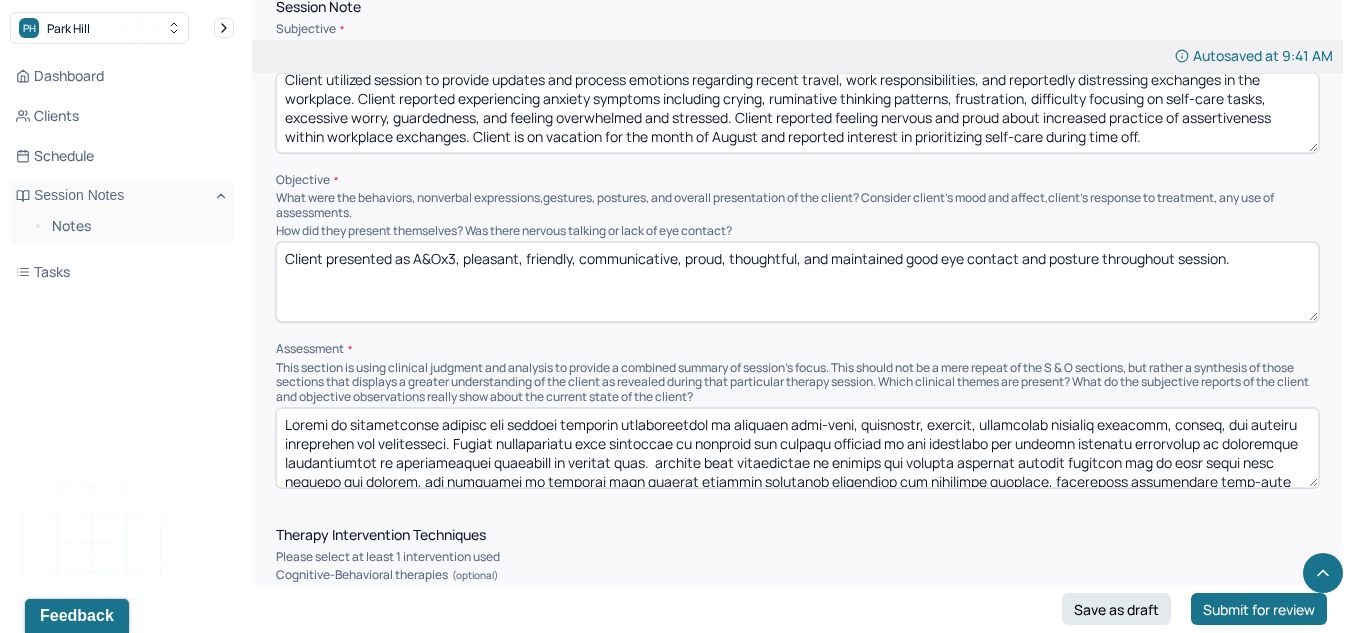 scroll, scrollTop: 1037, scrollLeft: 0, axis: vertical 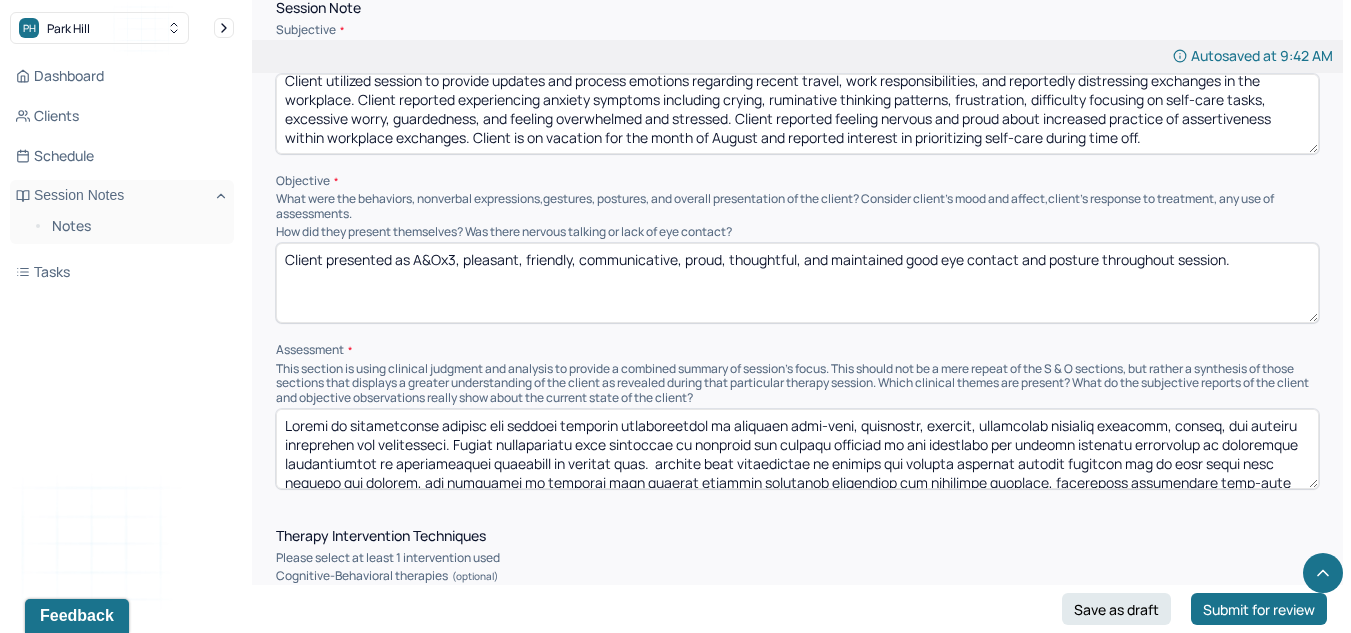 drag, startPoint x: 1204, startPoint y: 435, endPoint x: 733, endPoint y: 462, distance: 471.77325 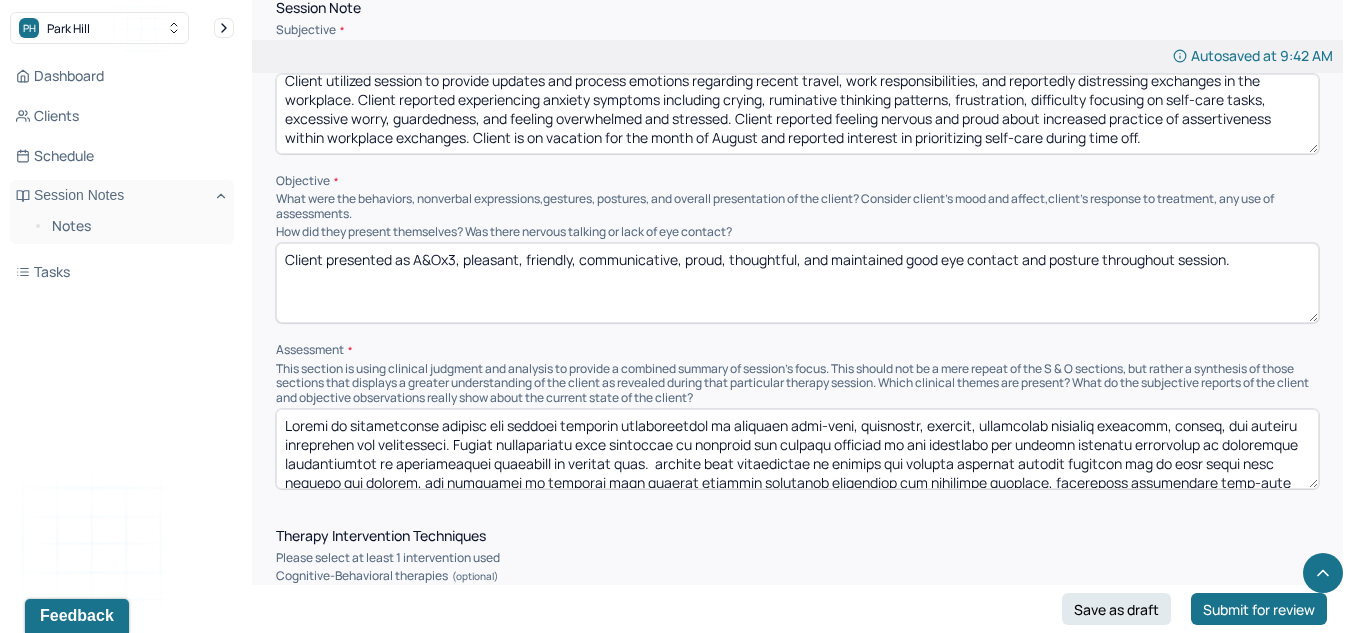 click at bounding box center (797, 449) 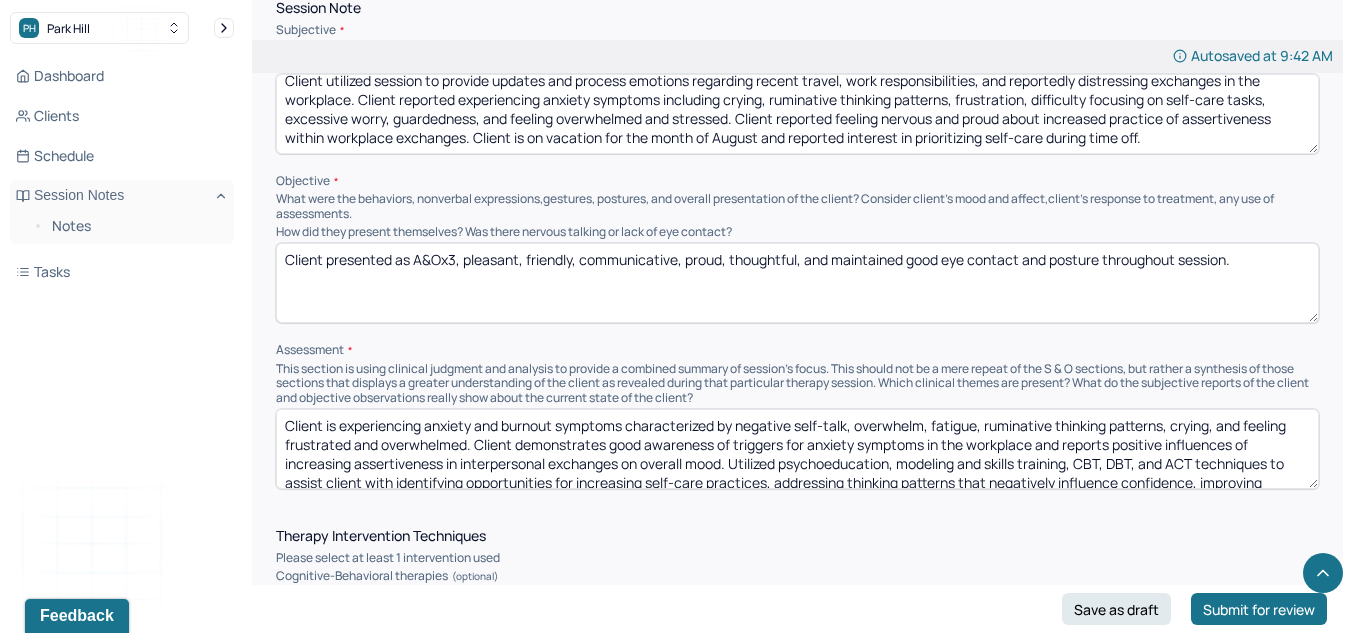 click on "Client is experiencing anxiety and burnout symptoms characterized by negative self-talk, overwhelm, fatigue, ruminative thinking patterns, crying, and feeling frustrated and overwhelmed. Client demonstrates good awareness of triggers for anxiety symptoms in the workplace and reports positive influences of increasing assertiveness in interpersonal exchanges on overall mood. Utilized psychoeducation, modeling and skills training, CBT, DBT, and ACT techniques to assist client with identifying opportunities for increasing self-care practices, addressing thinking patterns that negatively influence confidence, improving communication tools, and modifying boundary-setting behaviors." at bounding box center (797, 449) 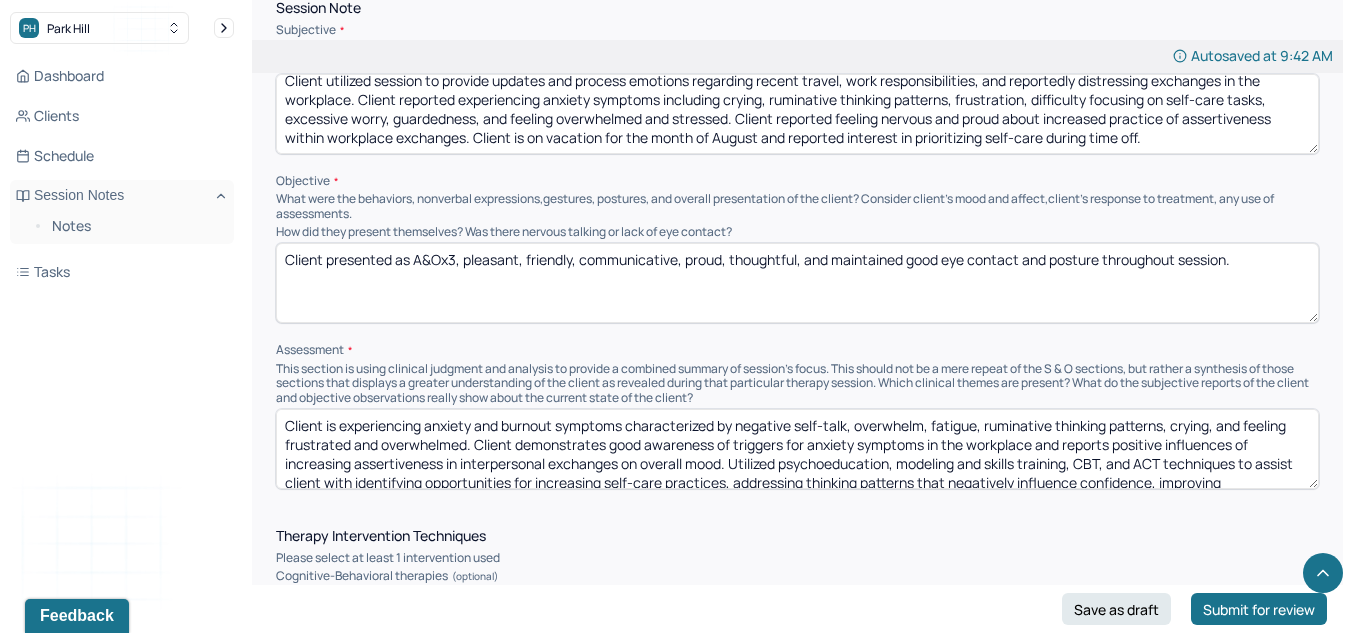 click on "Client is experiencing anxiety and burnout symptoms characterized by negative self-talk, overwhelm, fatigue, ruminative thinking patterns, crying, and feeling frustrated and overwhelmed. Client demonstrates good awareness of triggers for anxiety symptoms in the workplace and reports positive influences of increasing assertiveness in interpersonal exchanges on overall mood. Utilized psychoeducation, modeling and skills training, CBT, and ACT techniques to assist client with identifying opportunities for increasing self-care practices, addressing thinking patterns that negatively influence confidence, improving communication tools, and modifying boundary-setting behaviors." at bounding box center (797, 449) 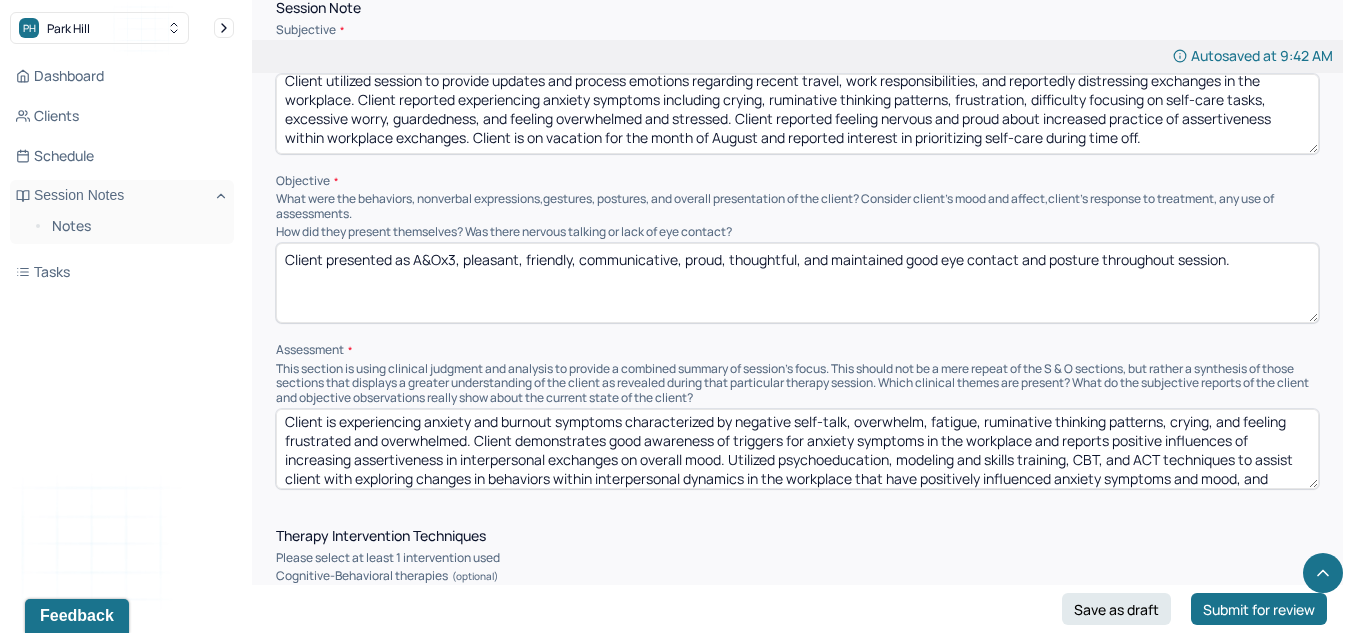 scroll, scrollTop: 23, scrollLeft: 0, axis: vertical 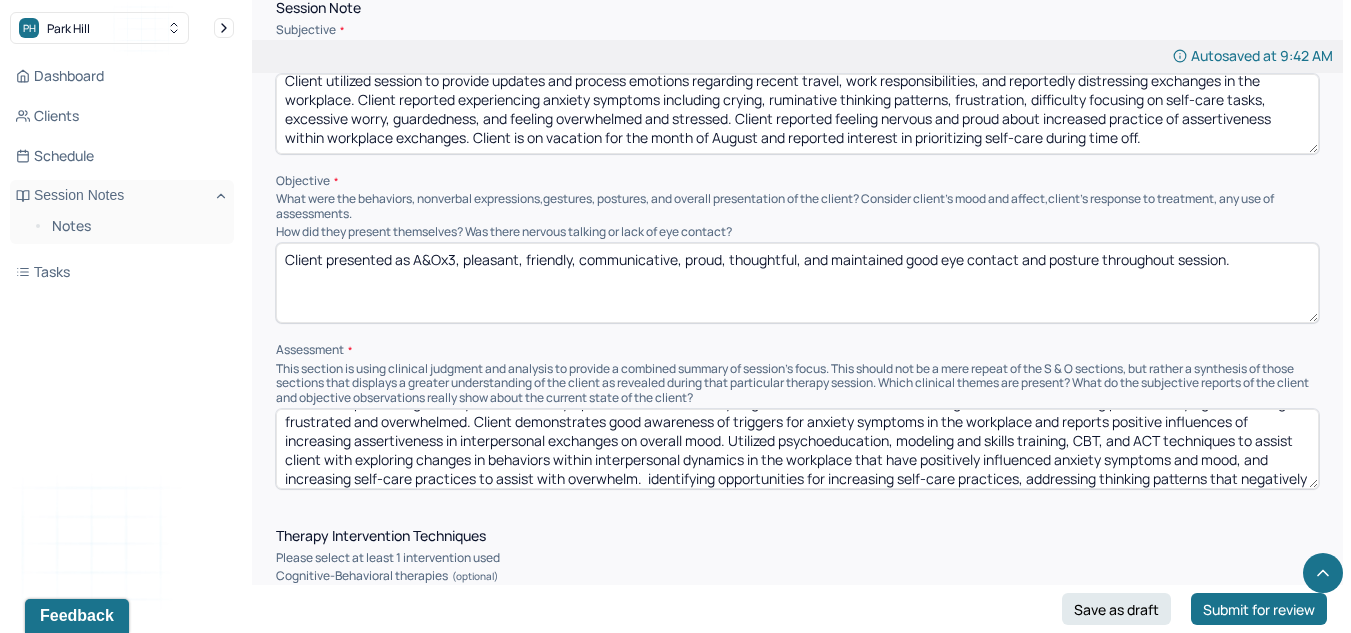 click on "Client is experiencing anxiety and burnout symptoms characterized by negative self-talk, overwhelm, fatigue, ruminative thinking patterns, crying, and feeling frustrated and overwhelmed. Client demonstrates good awareness of triggers for anxiety symptoms in the workplace and reports positive influences of increasing assertiveness in interpersonal exchanges on overall mood. Utilized psychoeducation, modeling and skills training, CBT, and ACT techniques to assist client with exploring changes in behaviors within interpersonal dynamics in the workplace that have positively influenced anxiety symptoms and mood, and increasing self-care practices to assist with overwhelm.  identifying opportunities for increasing self-care practices, addressing thinking patterns that negatively influence confidence, improving communication tools, and modifying boundary-setting behaviors." at bounding box center [797, 449] 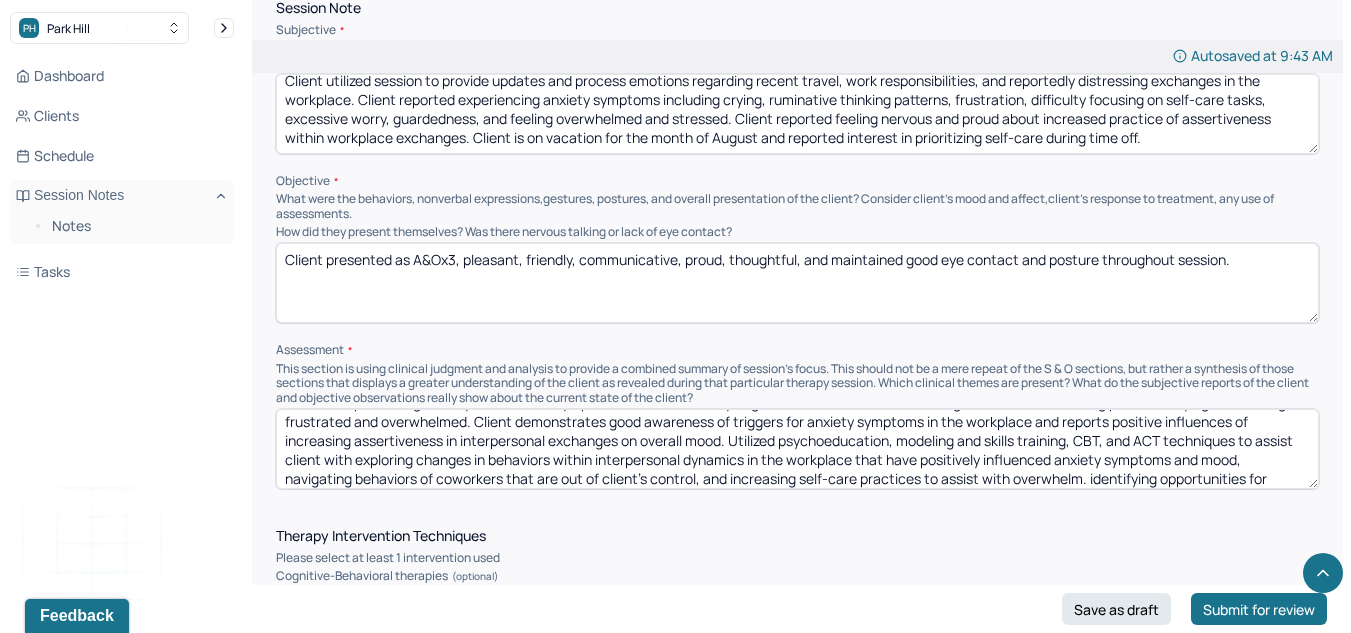 scroll, scrollTop: 67, scrollLeft: 0, axis: vertical 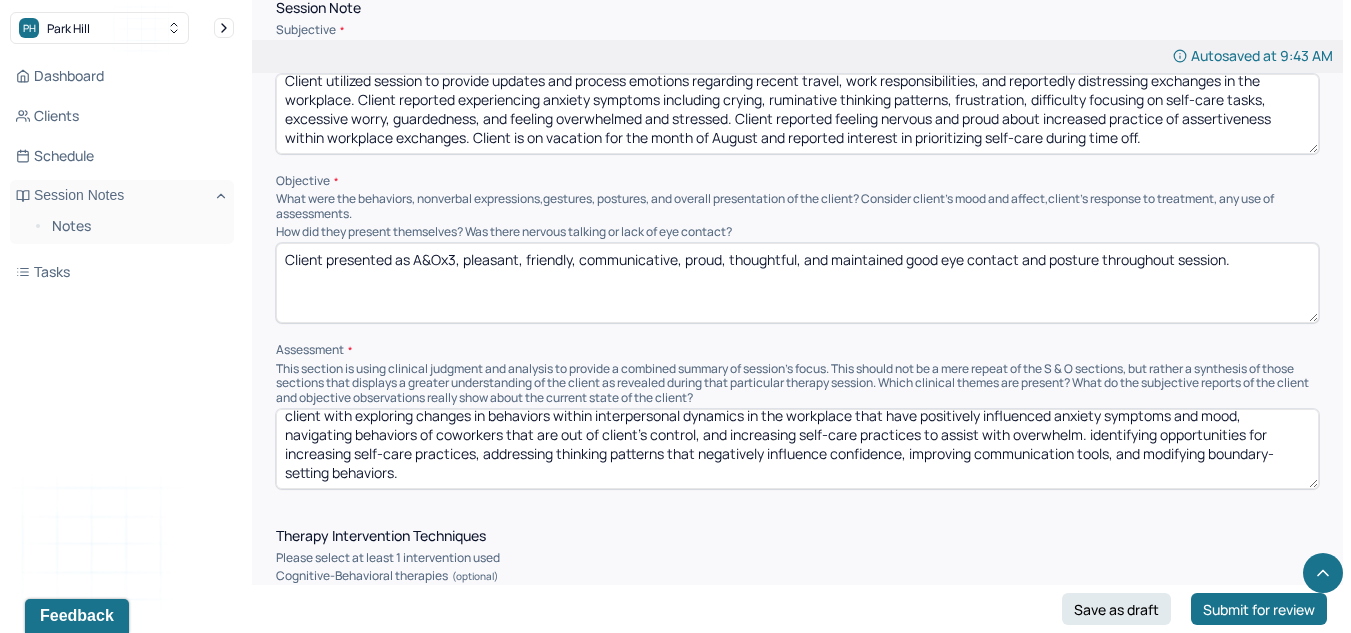 drag, startPoint x: 1091, startPoint y: 478, endPoint x: 1254, endPoint y: 532, distance: 171.71198 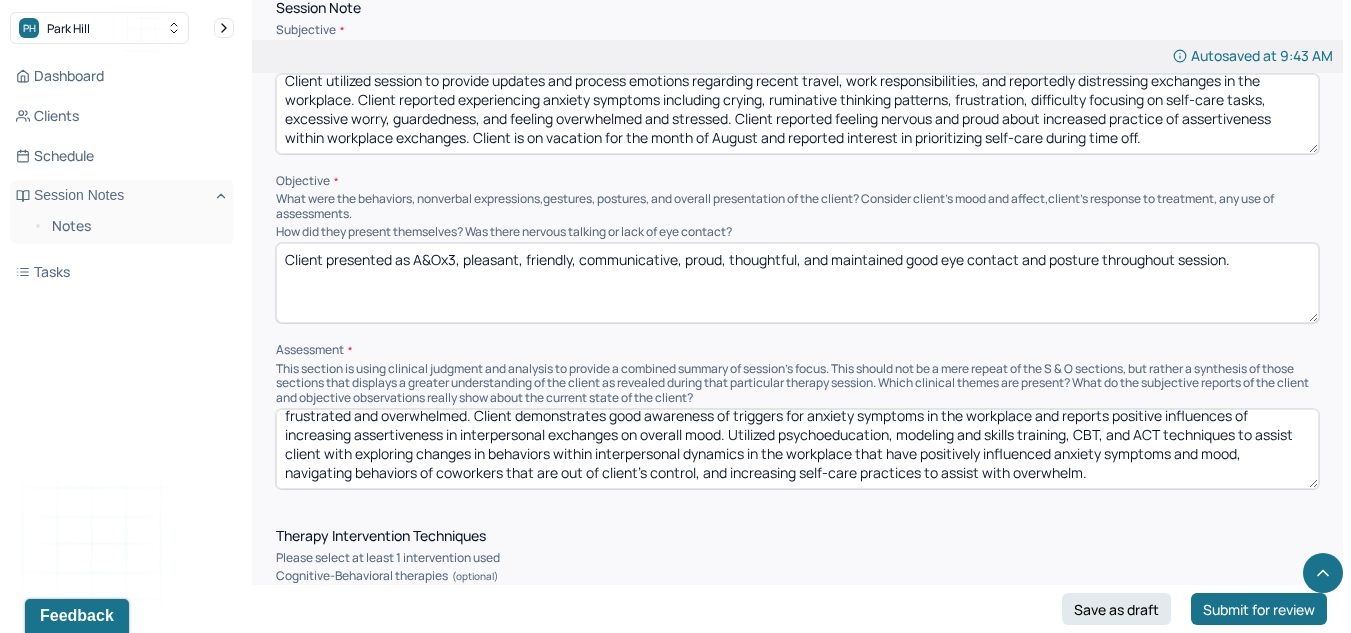 scroll, scrollTop: 29, scrollLeft: 0, axis: vertical 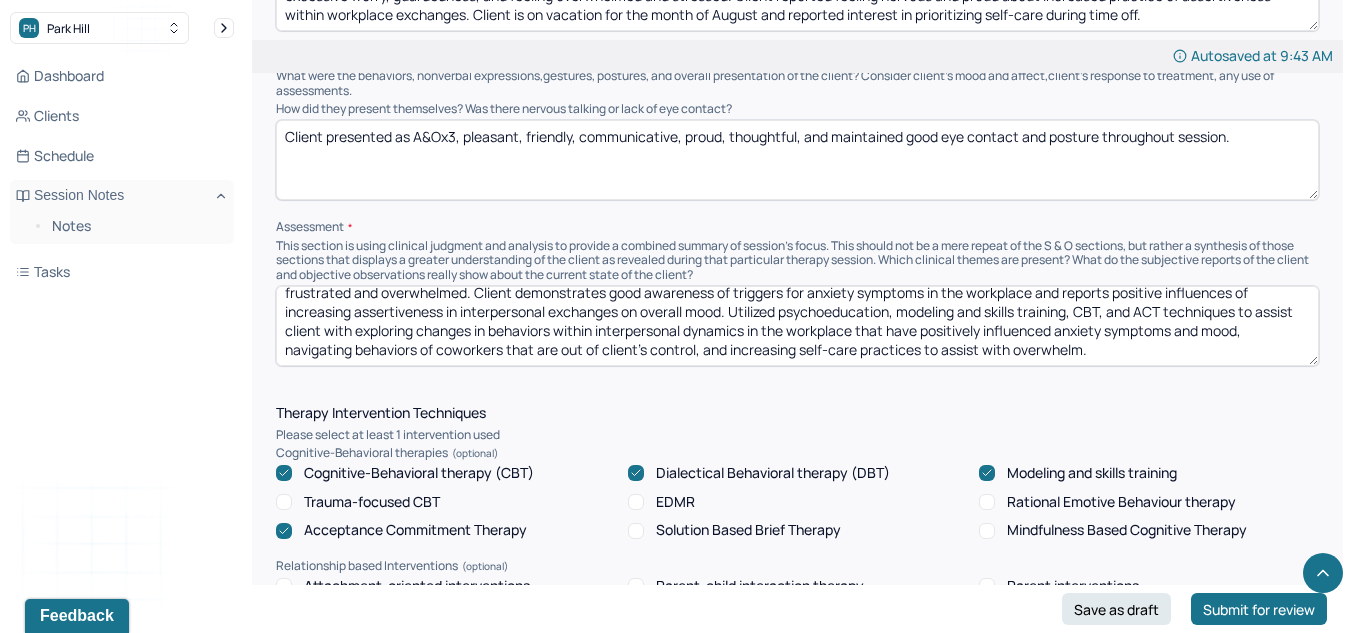 type on "Client is experiencing anxiety and burnout symptoms characterized by negative self-talk, overwhelm, fatigue, ruminative thinking patterns, crying, and feeling frustrated and overwhelmed. Client demonstrates good awareness of triggers for anxiety symptoms in the workplace and reports positive influences of increasing assertiveness in interpersonal exchanges on overall mood. Utilized psychoeducation, modeling and skills training, CBT, and ACT techniques to assist client with exploring changes in behaviors within interpersonal dynamics in the workplace that have positively influenced anxiety symptoms and mood, navigating behaviors of coworkers that are out of client's control, and increasing self-care practices to assist with overwhelm." 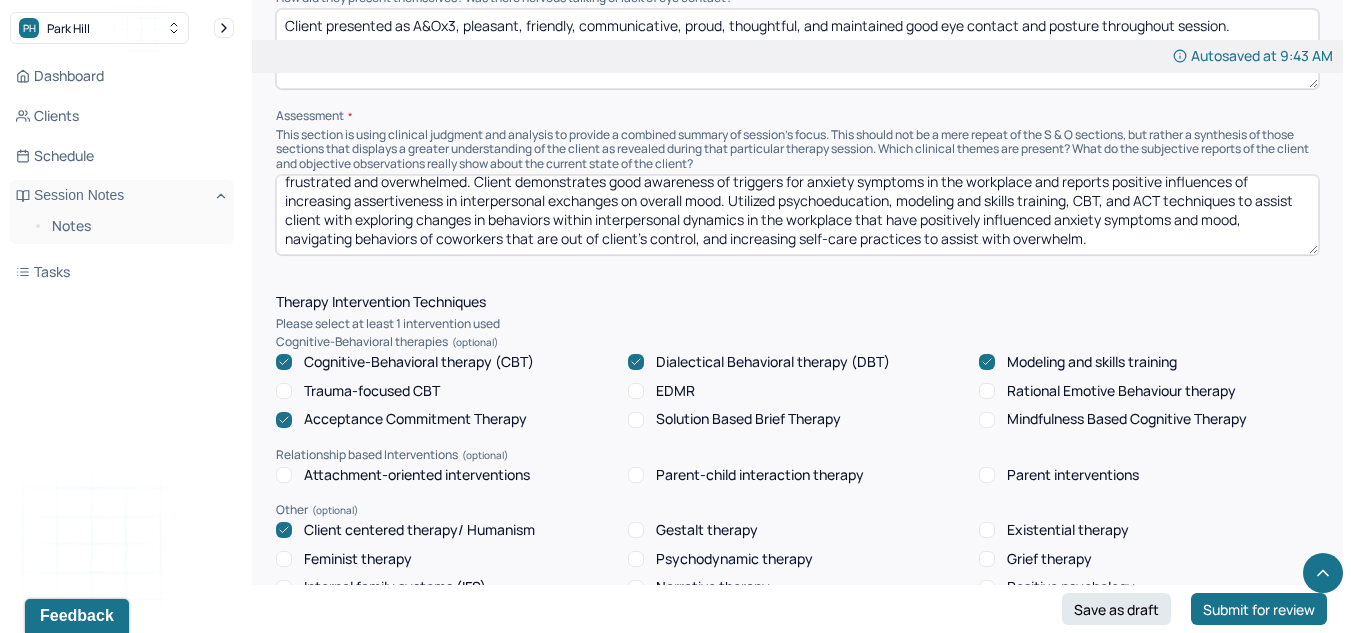 scroll, scrollTop: 1270, scrollLeft: 0, axis: vertical 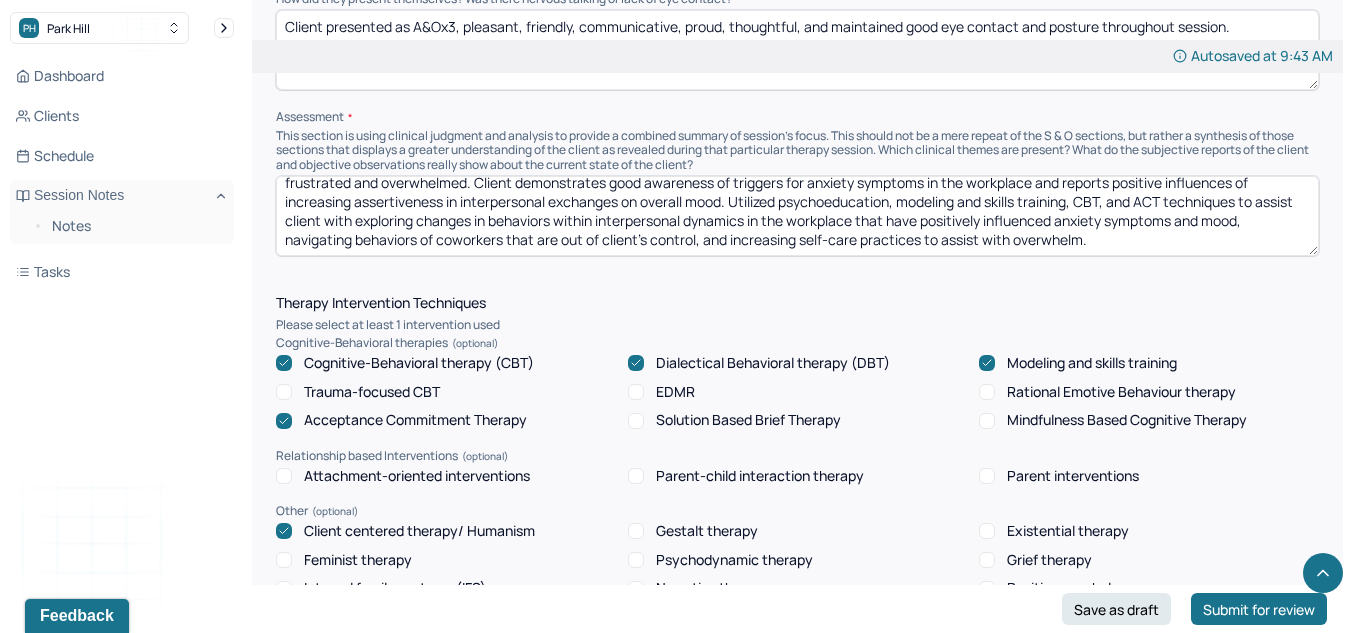 click 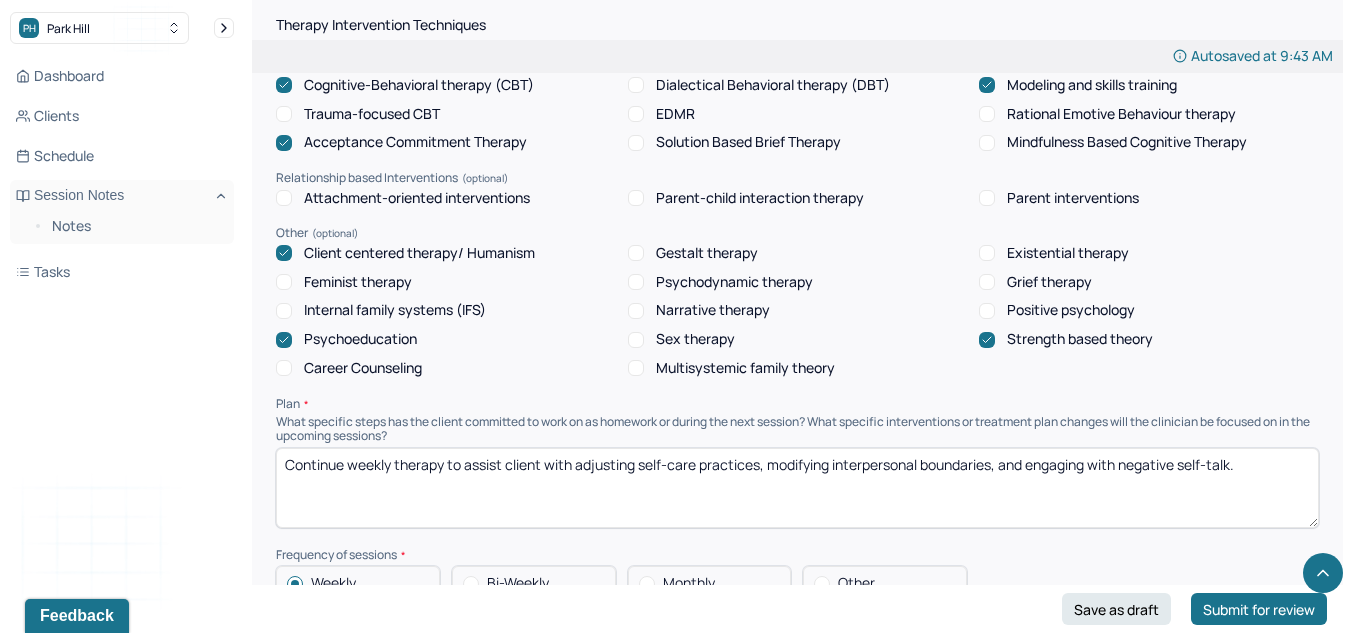 scroll, scrollTop: 1583, scrollLeft: 0, axis: vertical 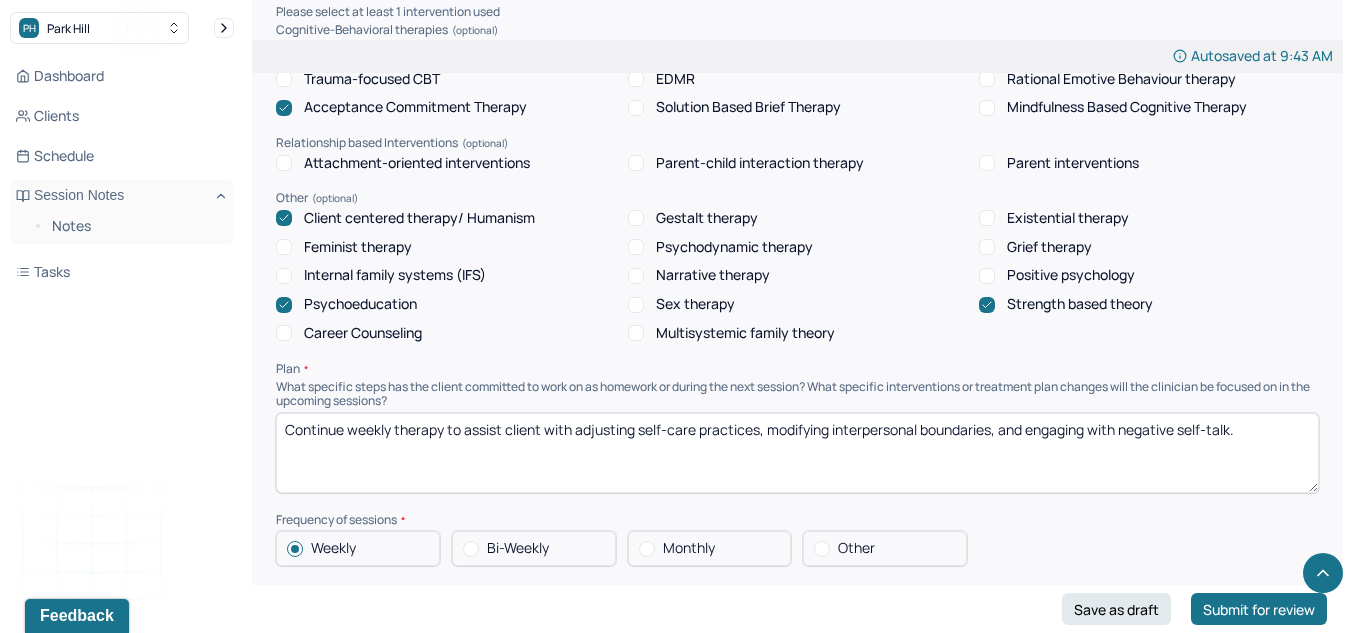 click on "Continue weekly therapy to assist client with adjusting self-care practices, modifying interpersonal boundaries, and engaging with negative self-talk." at bounding box center (797, 453) 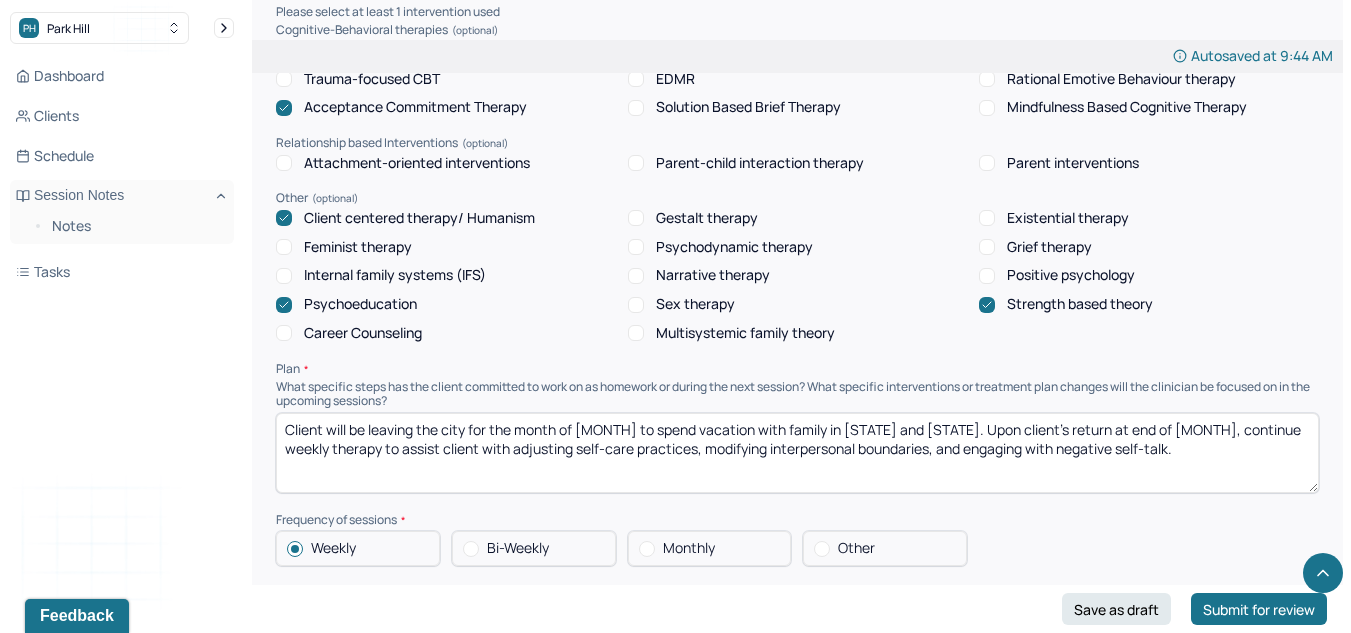 drag, startPoint x: 704, startPoint y: 446, endPoint x: 510, endPoint y: 455, distance: 194.20865 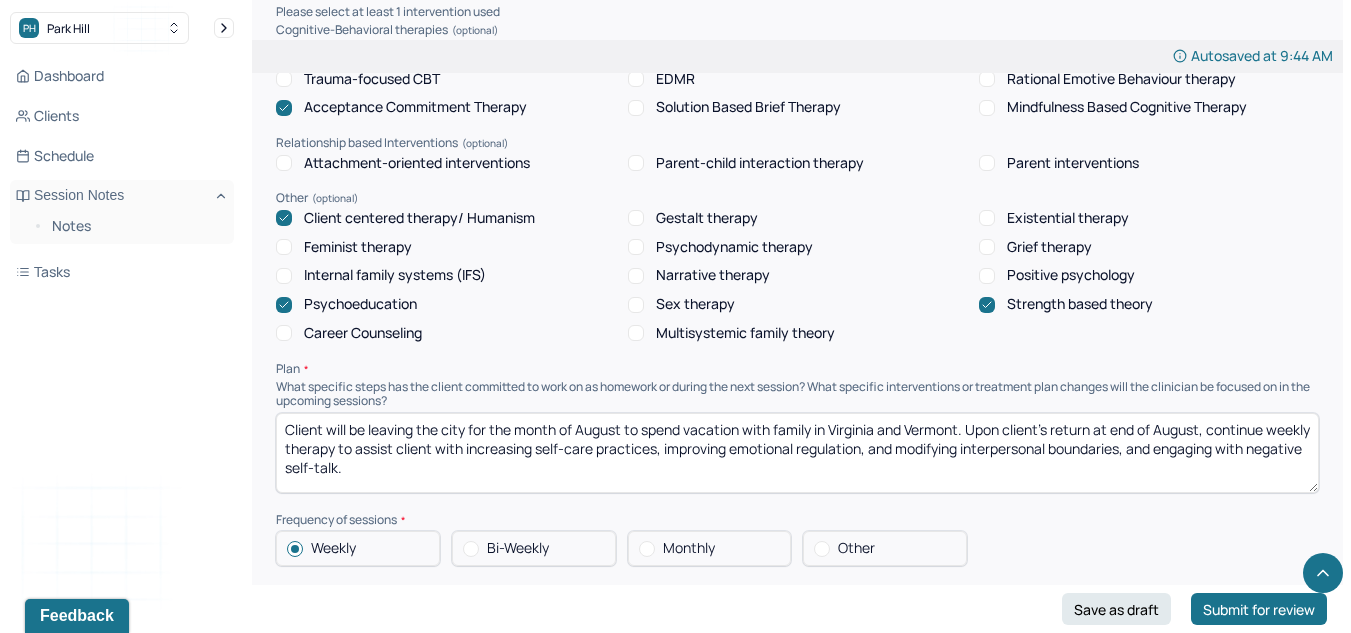 drag, startPoint x: 853, startPoint y: 488, endPoint x: 1172, endPoint y: 455, distance: 320.70236 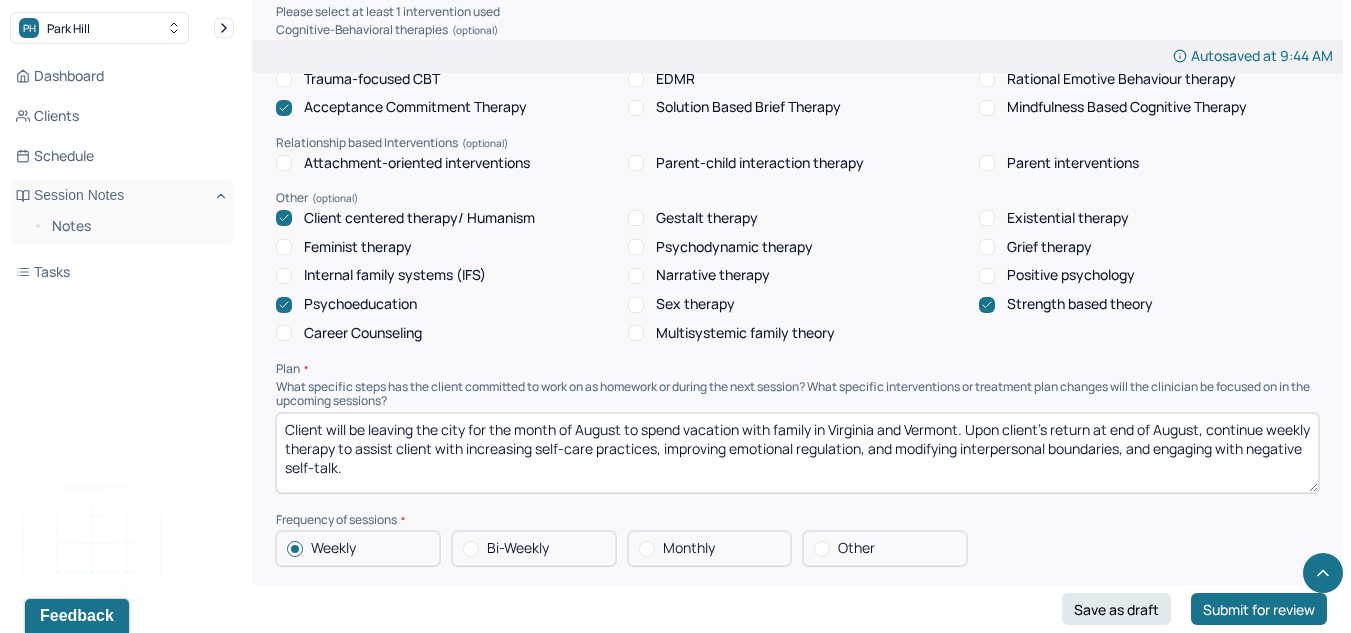click on "Client will be leaving the city for the month of August to spend vacation with family in Virginia and Vermont. Upon client's return at end of August, continue weekly therapy to assist client with increasing self-care practices, improving emotional regulation, and modifying interpersonal boundaries, and engaging with negative self-talk." at bounding box center [797, 453] 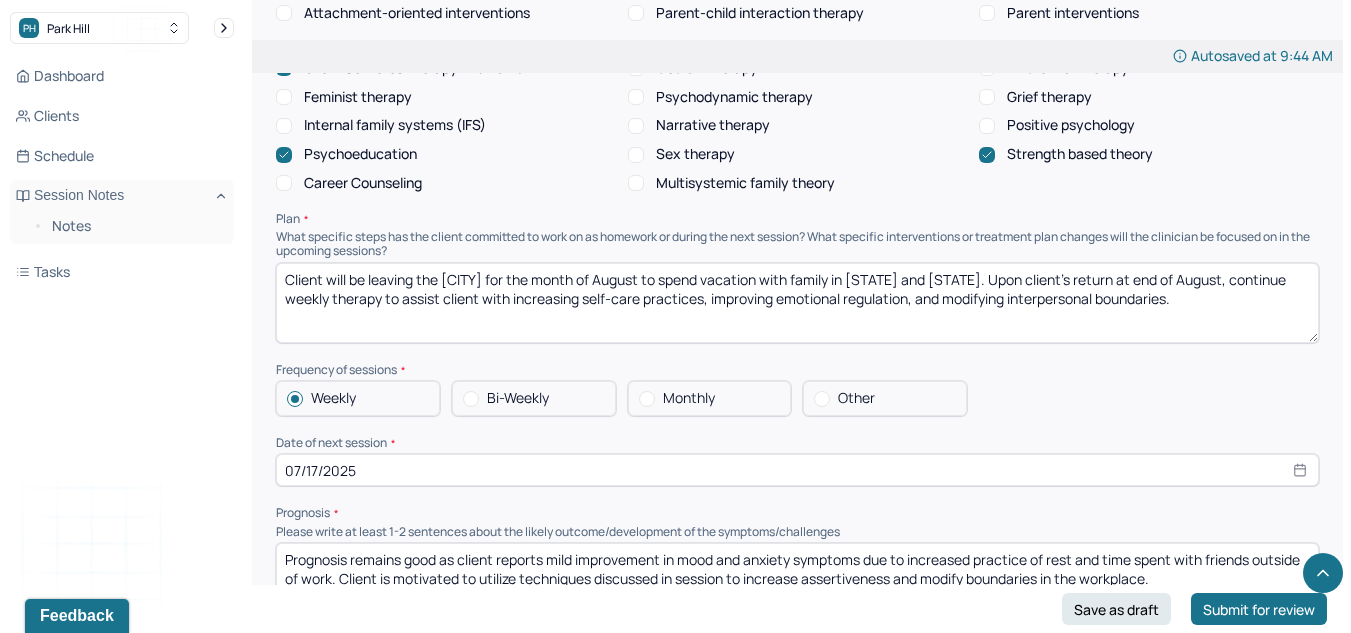 scroll, scrollTop: 1813, scrollLeft: 0, axis: vertical 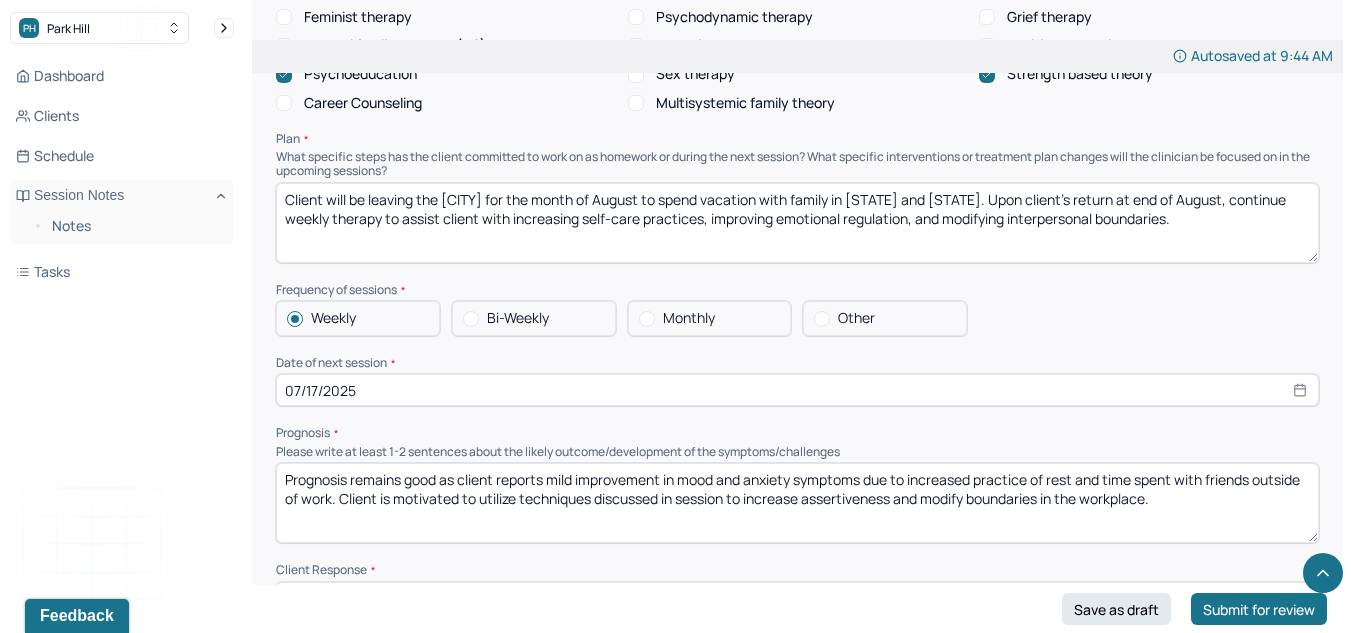 type on "Client will be leaving the [CITY] for the month of August to spend vacation with family in [STATE] and [STATE]. Upon client's return at end of August, continue weekly therapy to assist client with increasing self-care practices, improving emotional regulation, and modifying interpersonal boundaries." 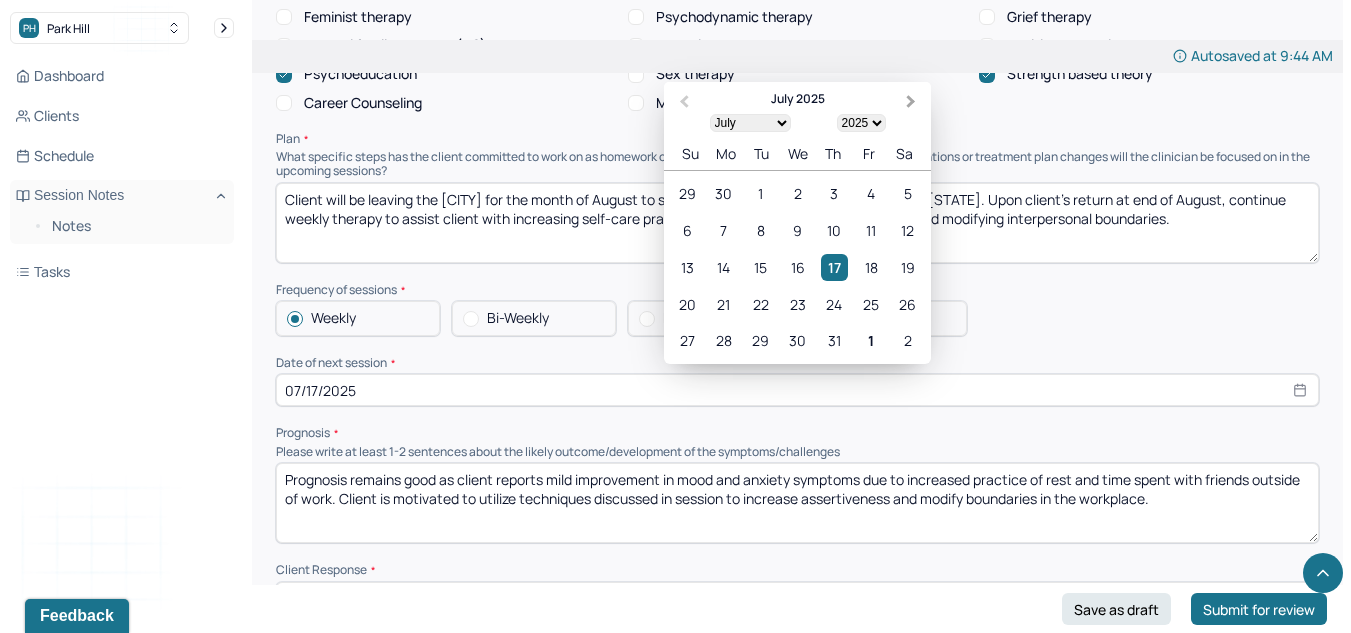 click on "Next Month" at bounding box center [913, 103] 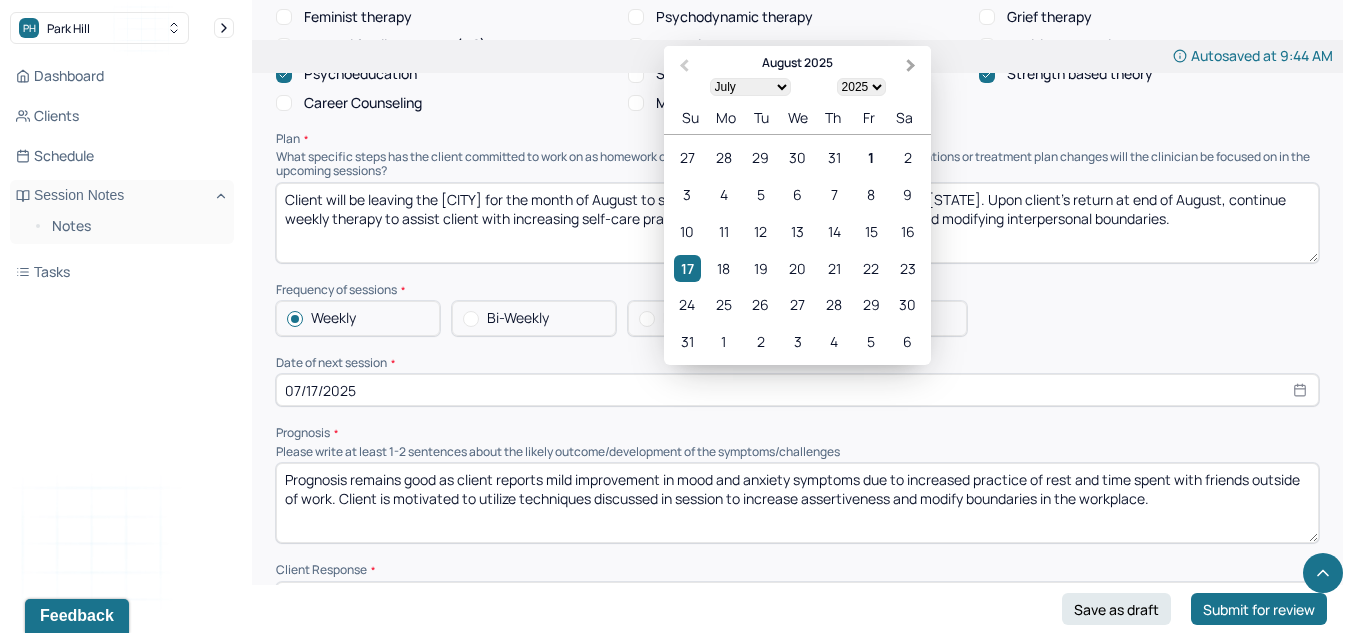 select on "7" 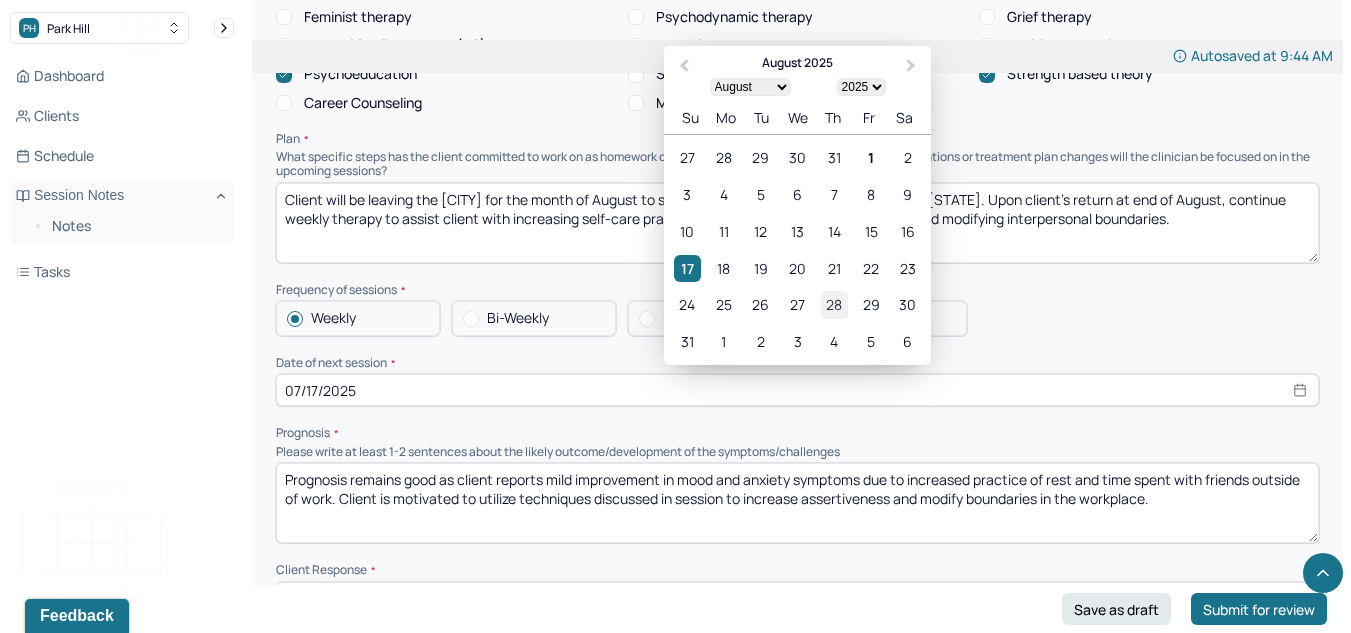 click on "28" at bounding box center [834, 304] 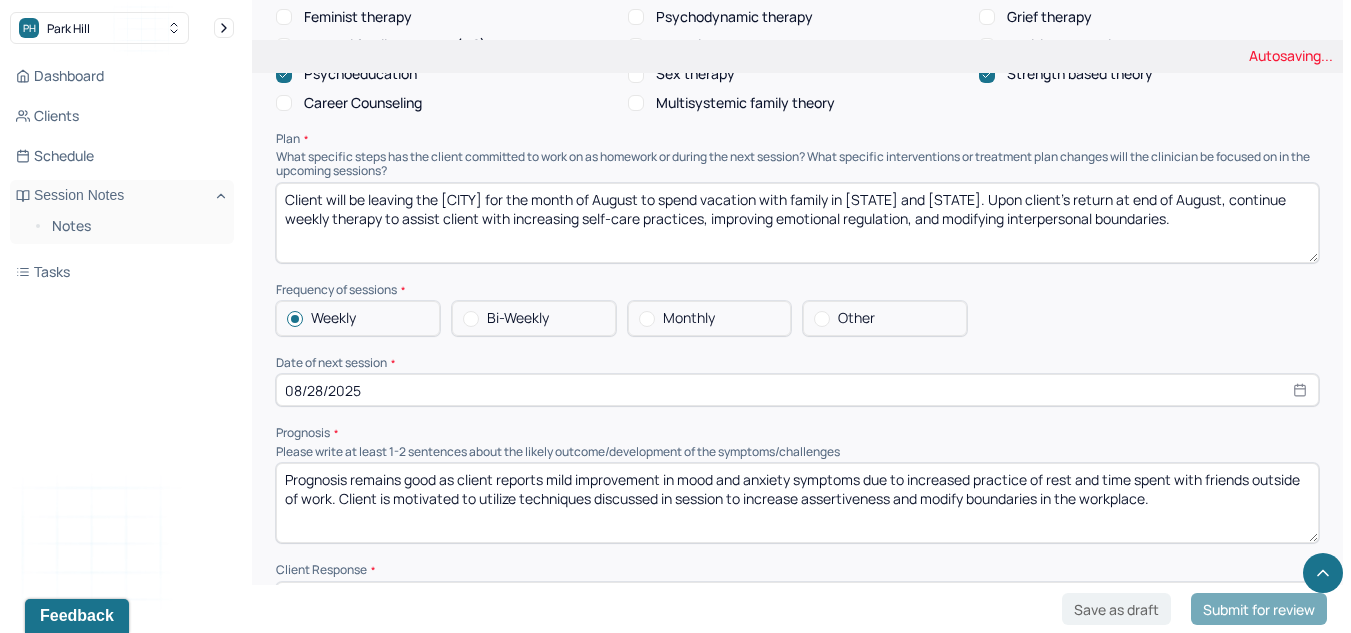 scroll, scrollTop: 1895, scrollLeft: 0, axis: vertical 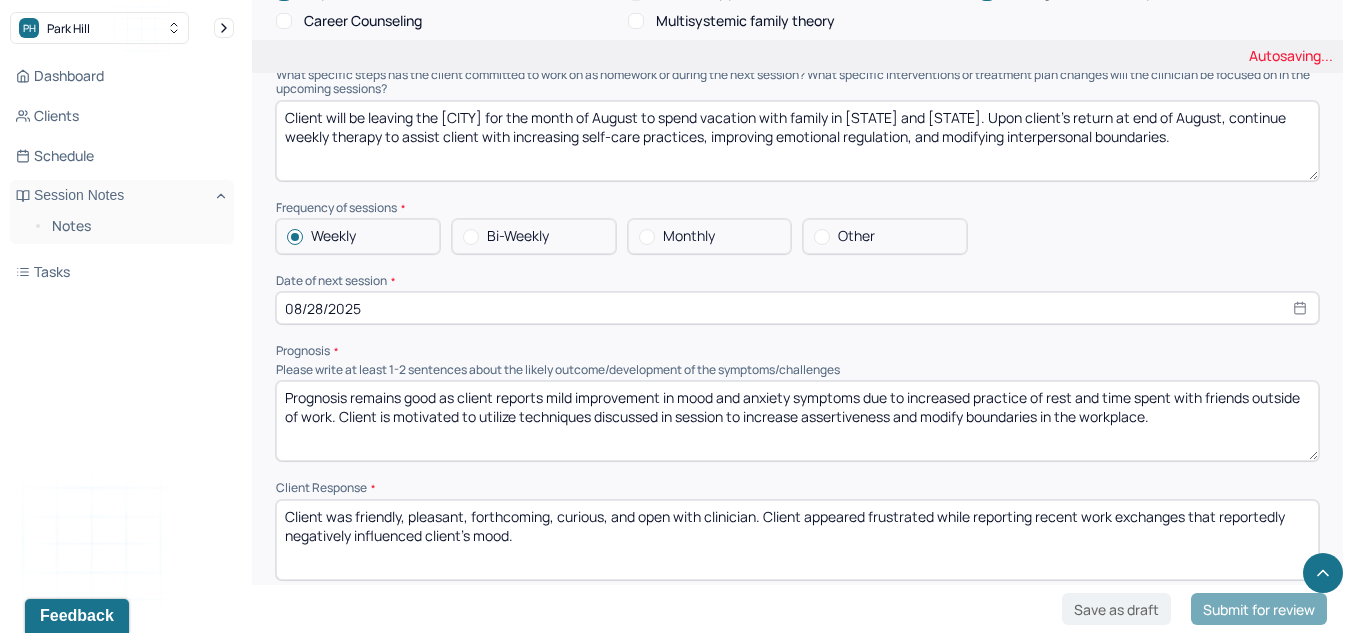 click on "Prognosis remains good as client reports mild improvement in mood and anxiety symptoms due to increased practice of rest and time spent with friends outside of work. Client is motivated to utilize techniques discussed in session to increase assertiveness and modify boundaries in the workplace." at bounding box center (797, 421) 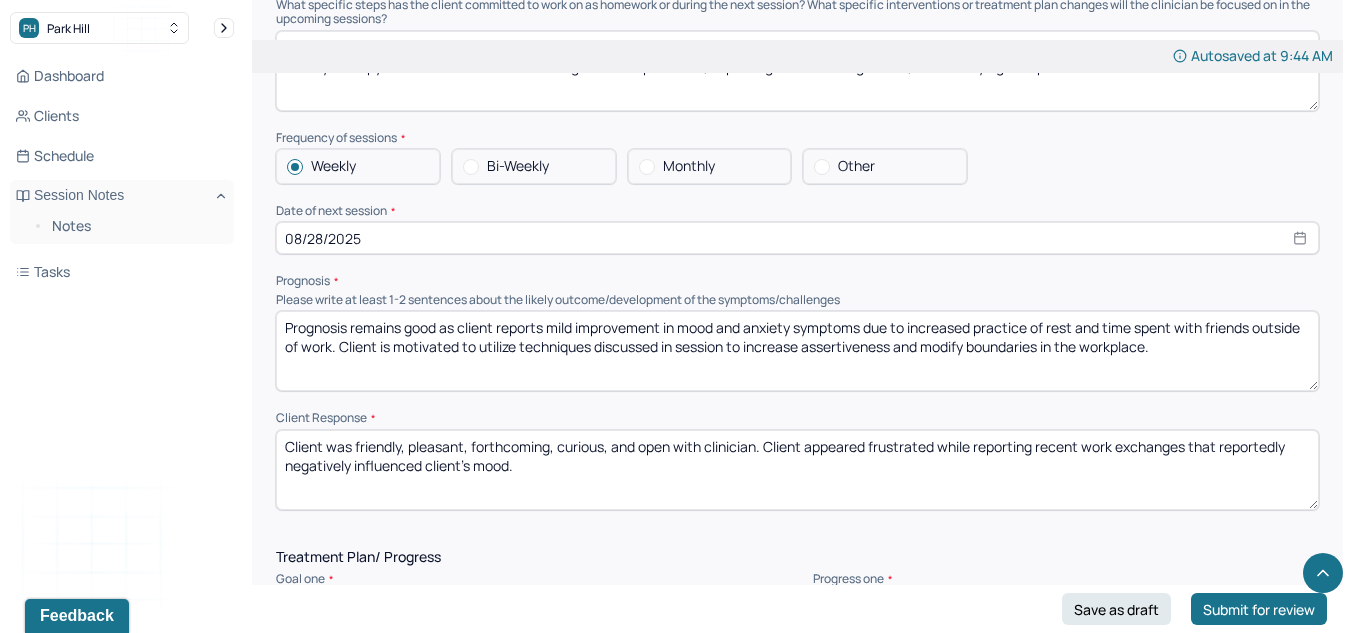 scroll, scrollTop: 1967, scrollLeft: 0, axis: vertical 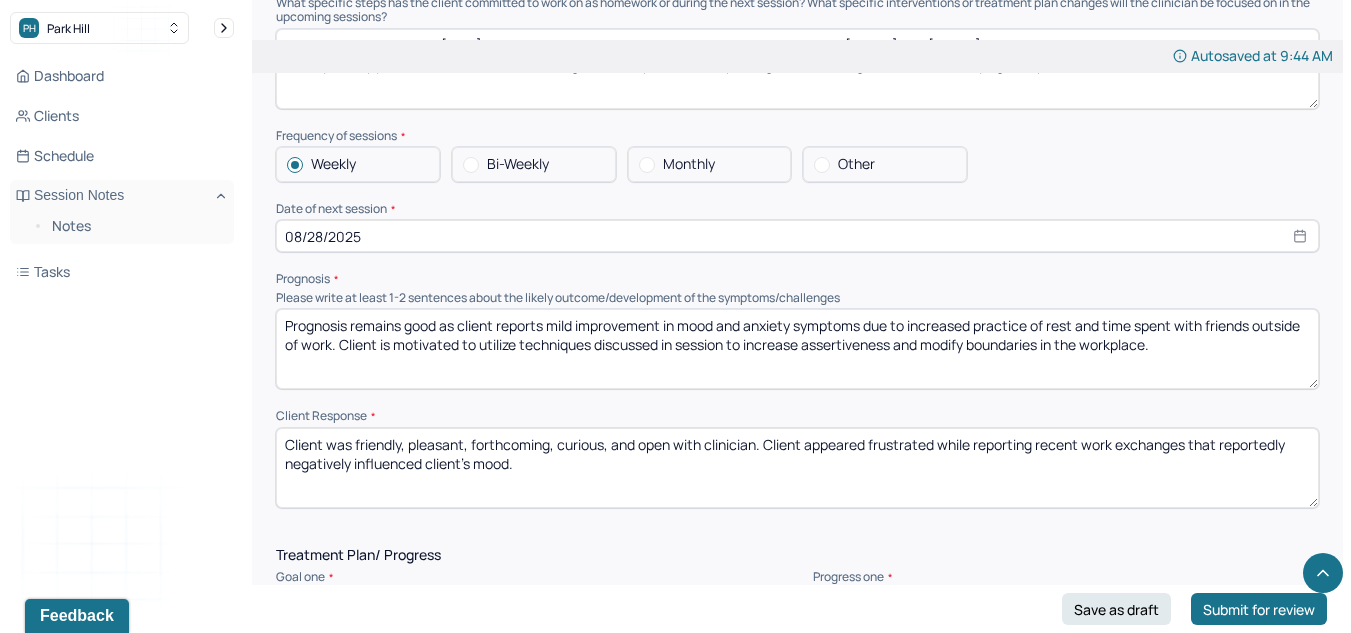 click on "Prognosis remains good as client reports mild improvement in mood and anxiety symptoms due to increased practice of rest and time spent with friends outside of work. Client is motivated to utilize techniques discussed in session to increase assertiveness and modify boundaries in the workplace." at bounding box center (797, 349) 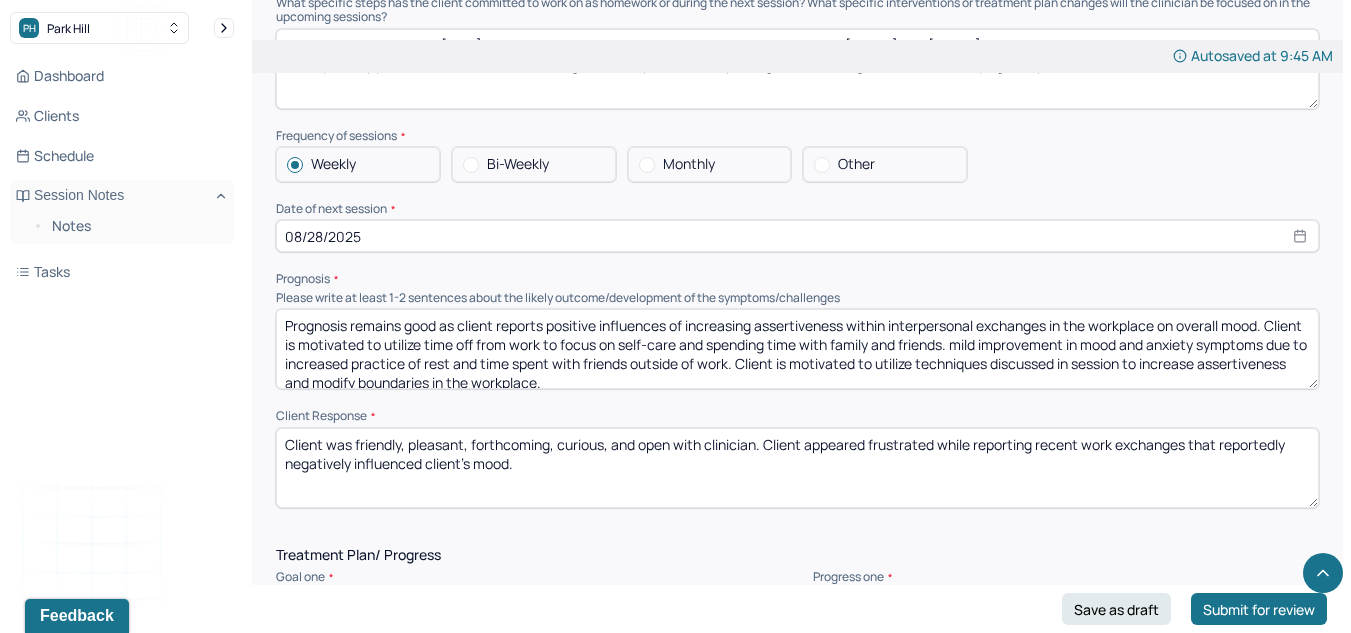 scroll, scrollTop: 10, scrollLeft: 0, axis: vertical 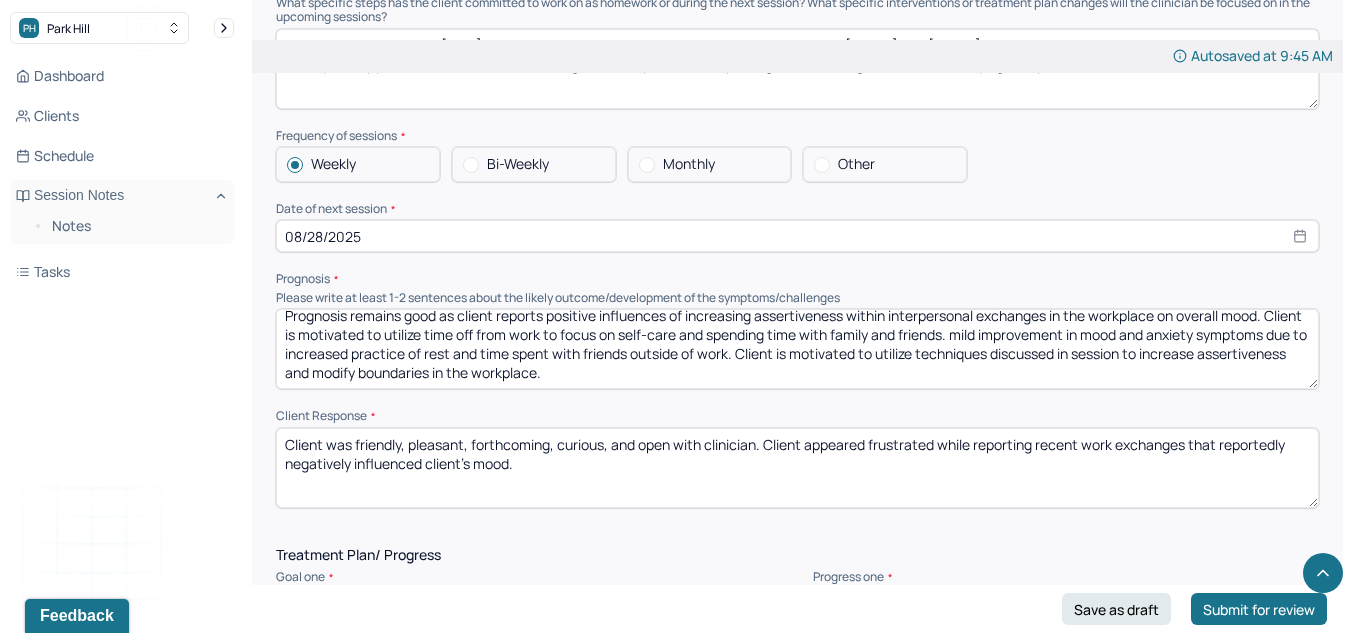 drag, startPoint x: 989, startPoint y: 349, endPoint x: 1002, endPoint y: 447, distance: 98.85848 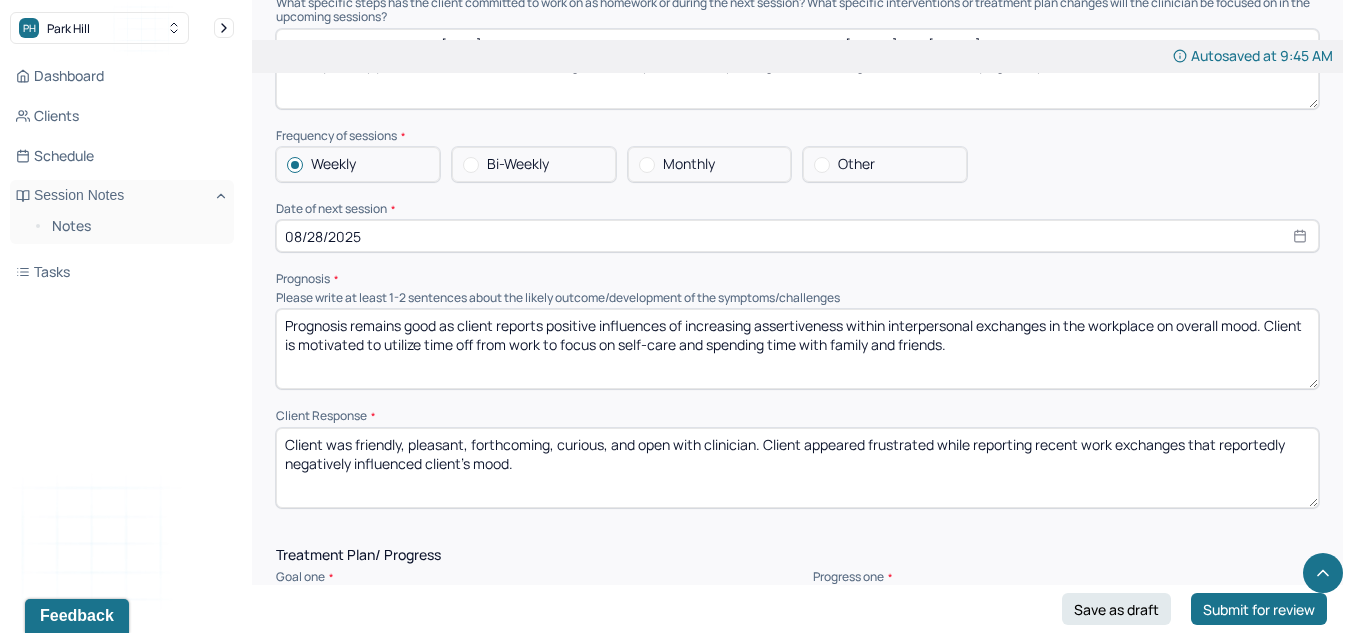 scroll, scrollTop: 0, scrollLeft: 0, axis: both 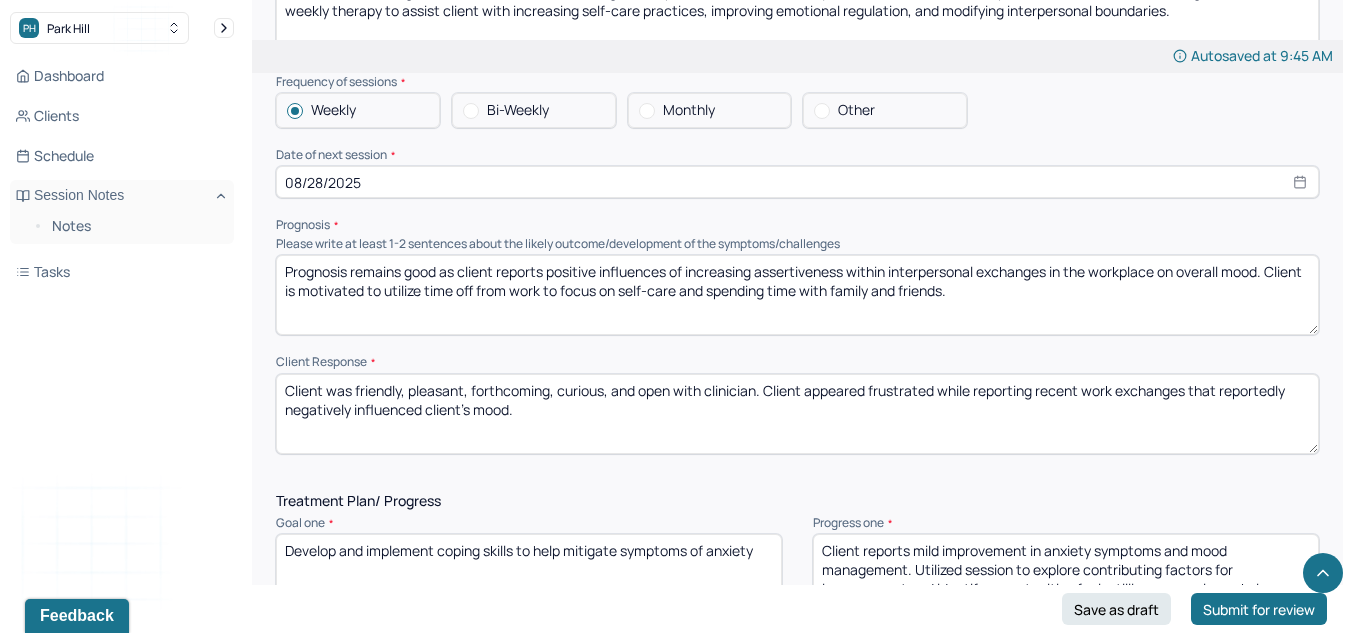 type on "Prognosis remains good as client reports positive influences of increasing assertiveness within interpersonal exchanges in the workplace on overall mood. Client is motivated to utilize time off from work to focus on self-care and spending time with family and friends." 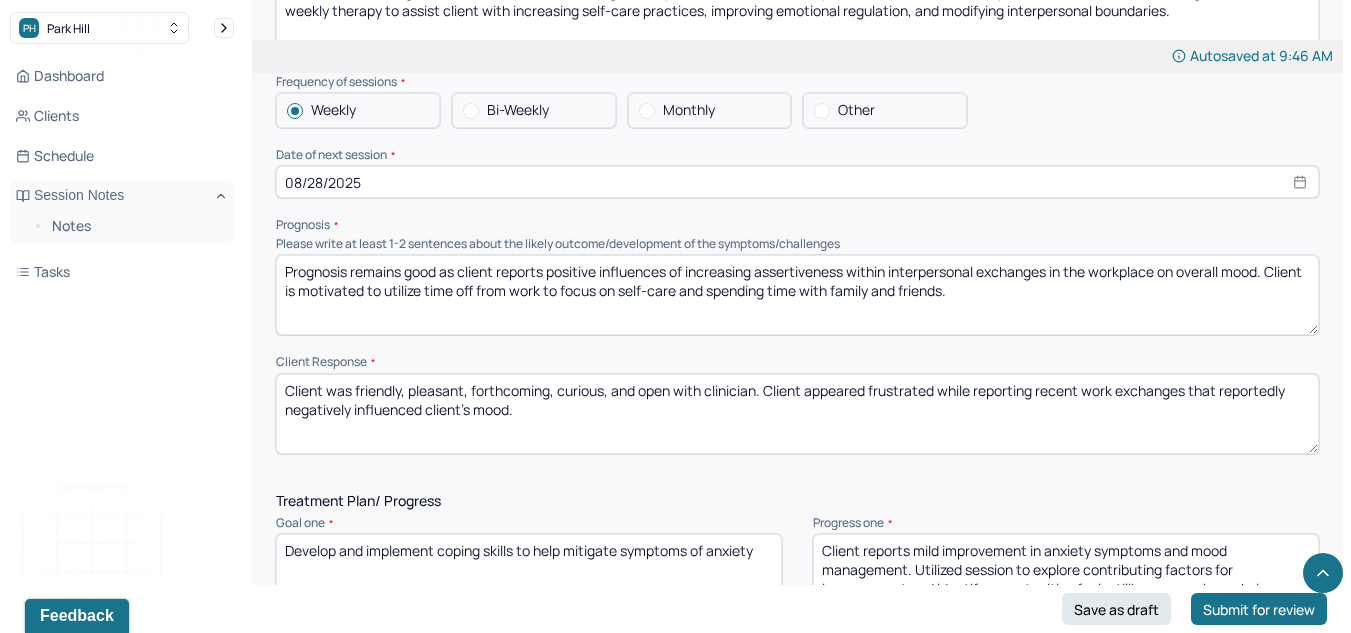 click on "Client was friendly, pleasant, forthcoming, curious, and open with clinician. Client appeared frustrated while reporting recent work exchanges that reportedly negatively influenced client's mood." at bounding box center [797, 414] 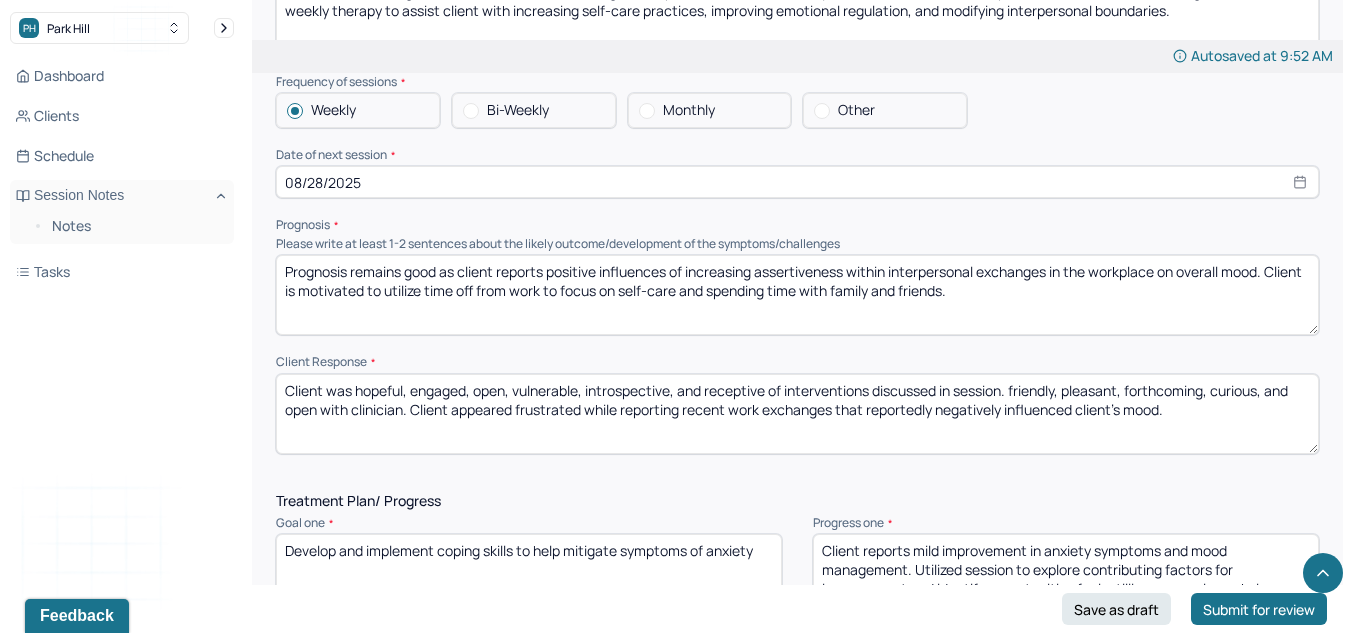 scroll, scrollTop: 2138, scrollLeft: 0, axis: vertical 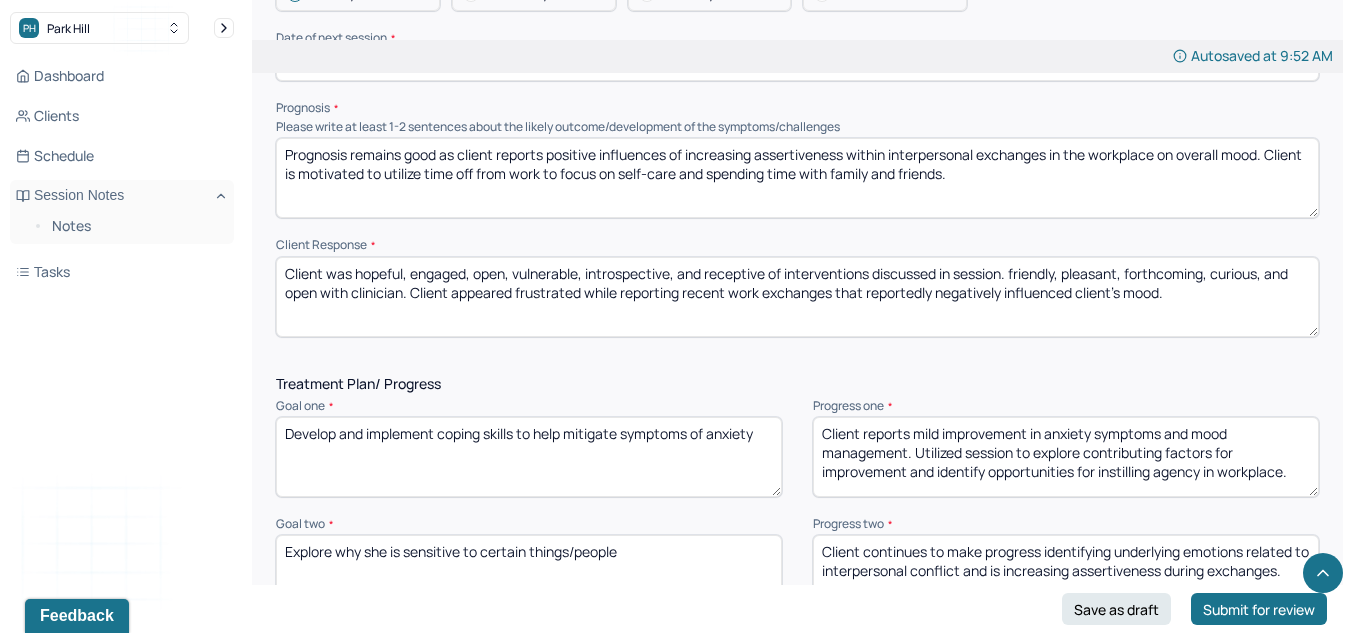 drag, startPoint x: 1214, startPoint y: 312, endPoint x: 1015, endPoint y: 272, distance: 202.9803 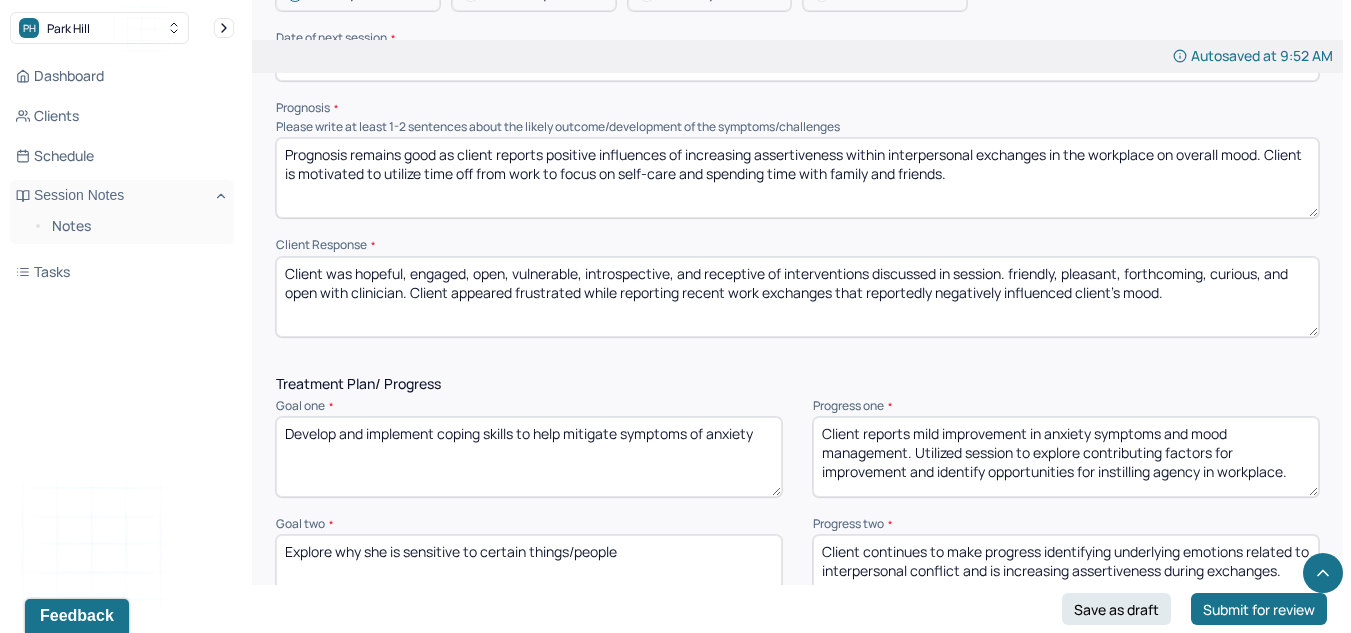 click on "Client was hopeful, engaged, open, vulnerable, introspective, and receptive of interventions discussed in session. friendly, pleasant, forthcoming, curious, and open with clinician. Client appeared frustrated while reporting recent work exchanges that reportedly negatively influenced client's mood." at bounding box center (797, 297) 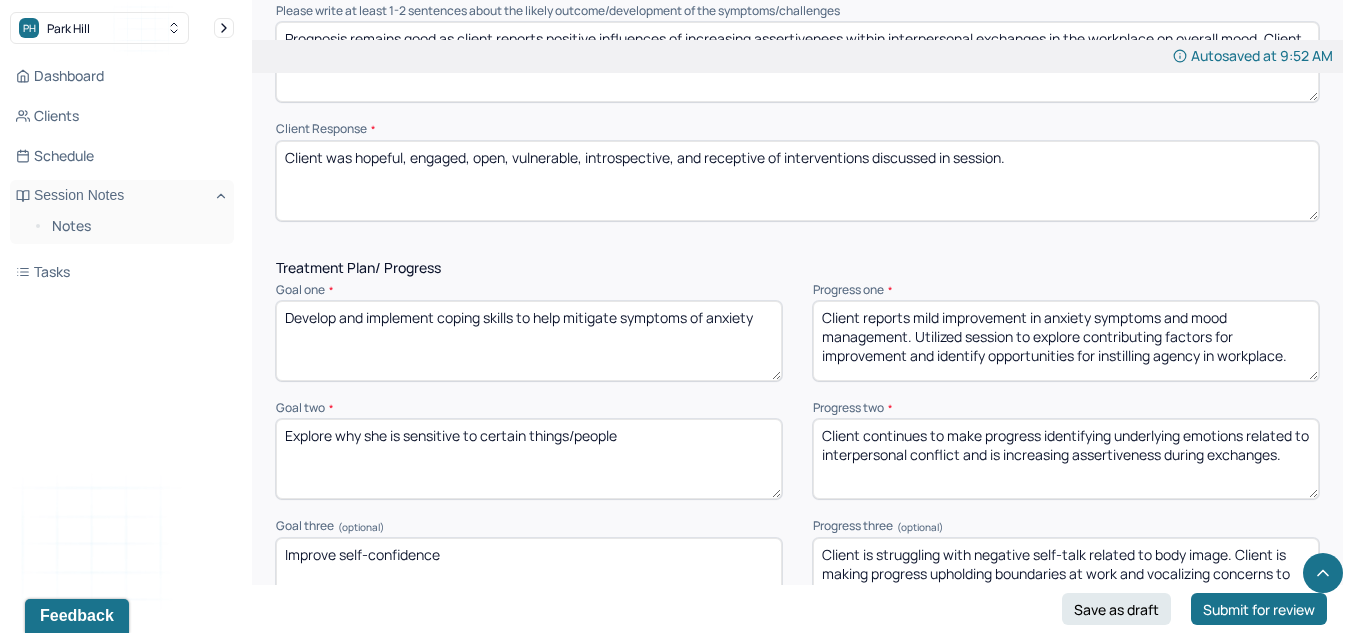 type on "Client was hopeful, engaged, open, vulnerable, introspective, and receptive of interventions discussed in session." 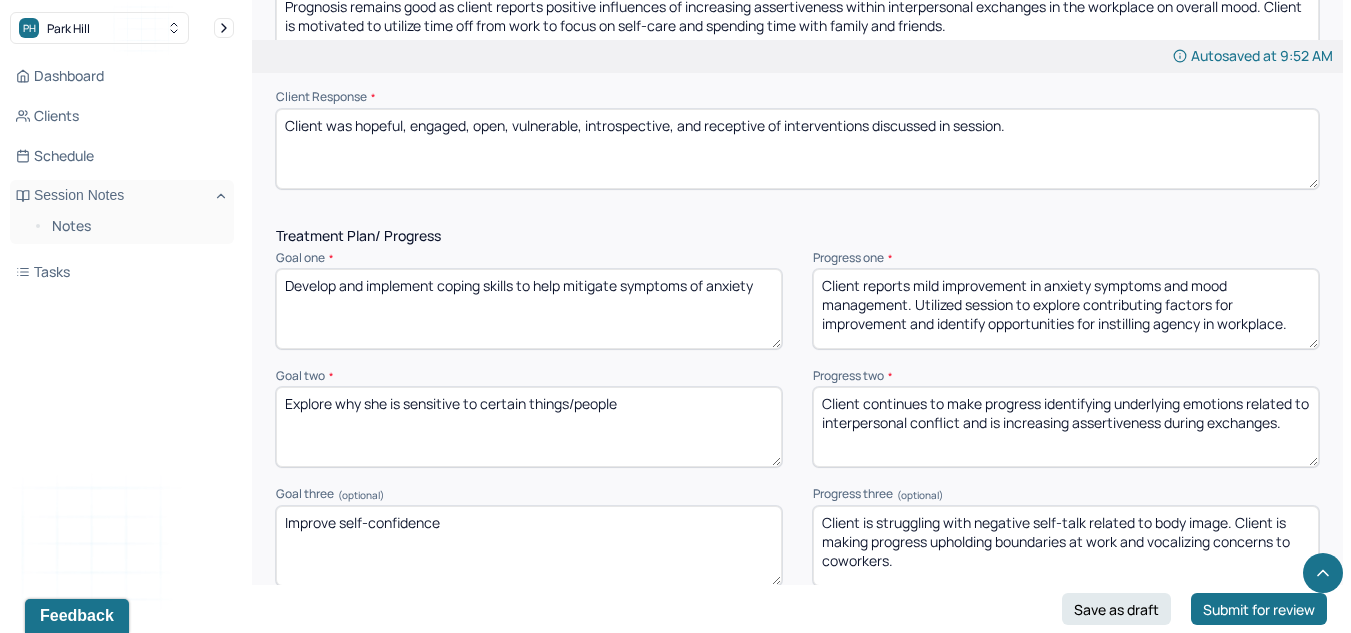 click on "Client reports mild improvement in anxiety symptoms and mood management. Utilized session to explore contributing factors for improvement and identify opportunities for instilling agency in workplace." at bounding box center (1066, 309) 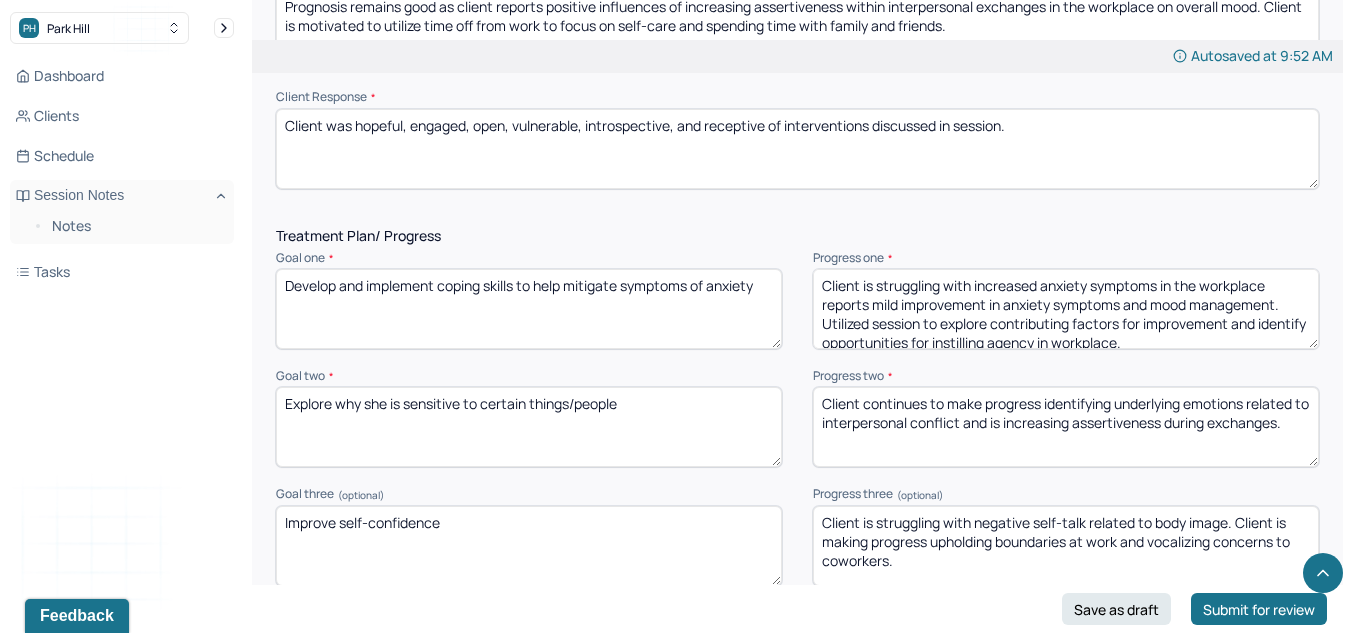 click on "Client is struggling with increased anxiety symptoms in the workplace reports mild improvement in anxiety symptoms and mood management. Utilized session to explore contributing factors for improvement and identify opportunities for instilling agency in workplace." at bounding box center (1066, 309) 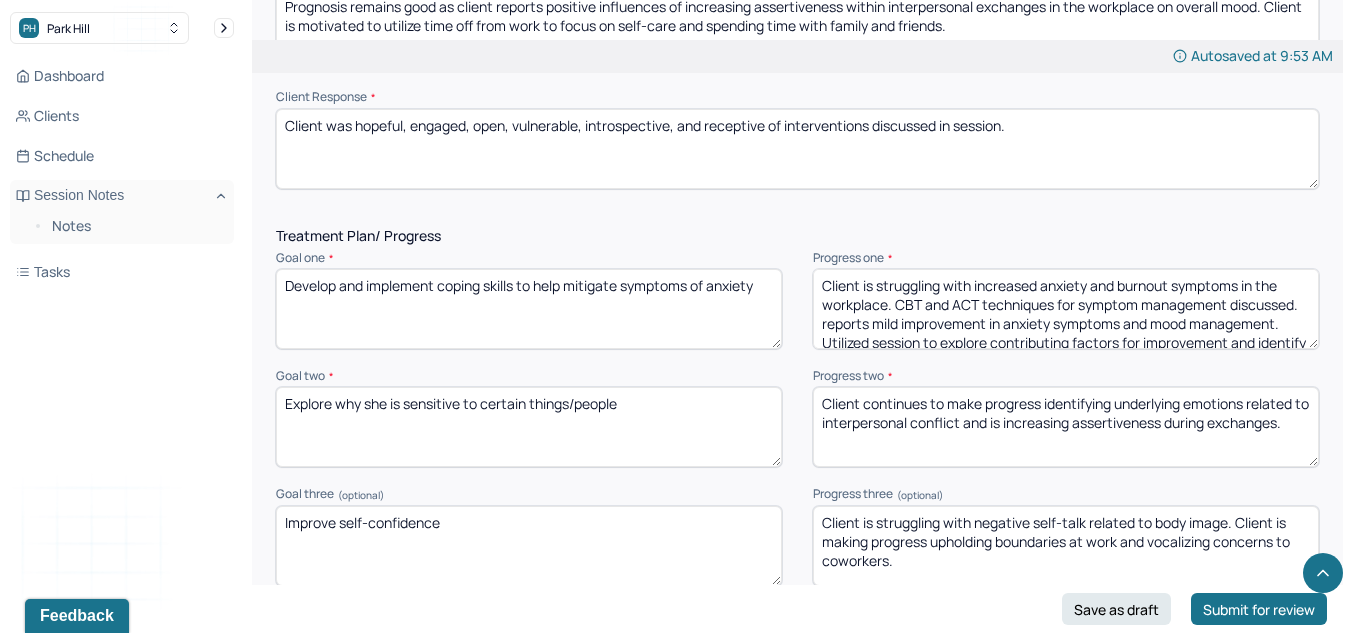 scroll, scrollTop: 29, scrollLeft: 0, axis: vertical 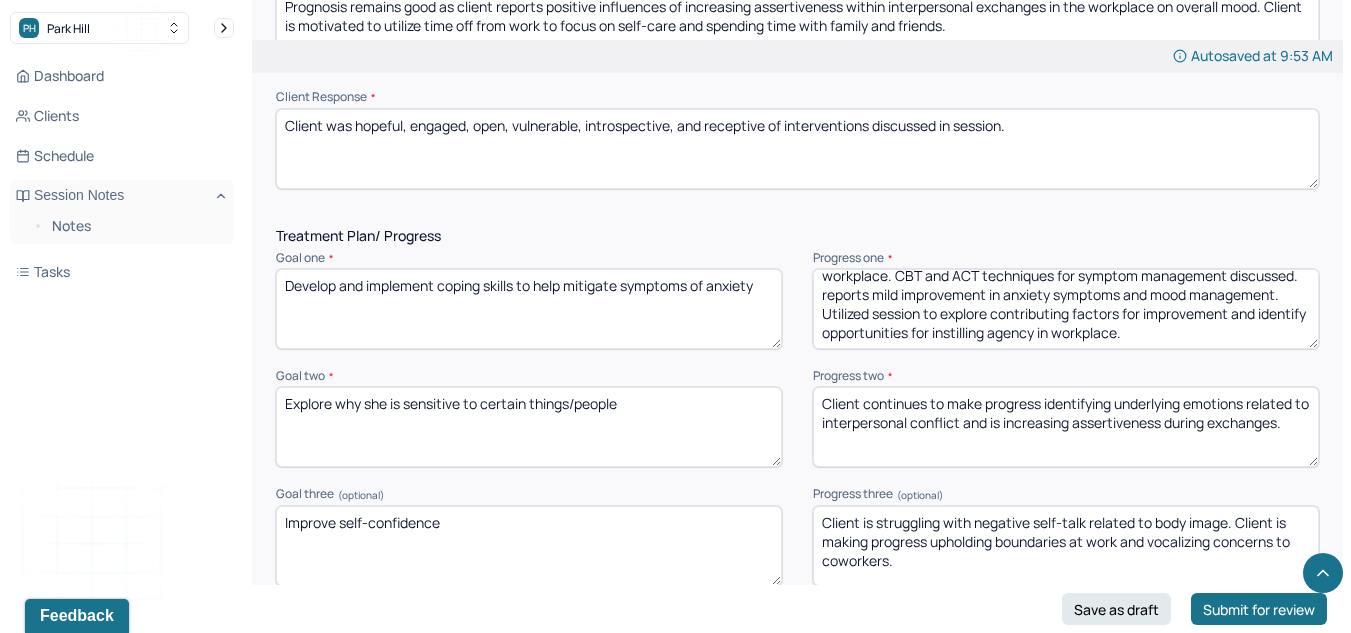 drag, startPoint x: 892, startPoint y: 325, endPoint x: 1305, endPoint y: 365, distance: 414.93253 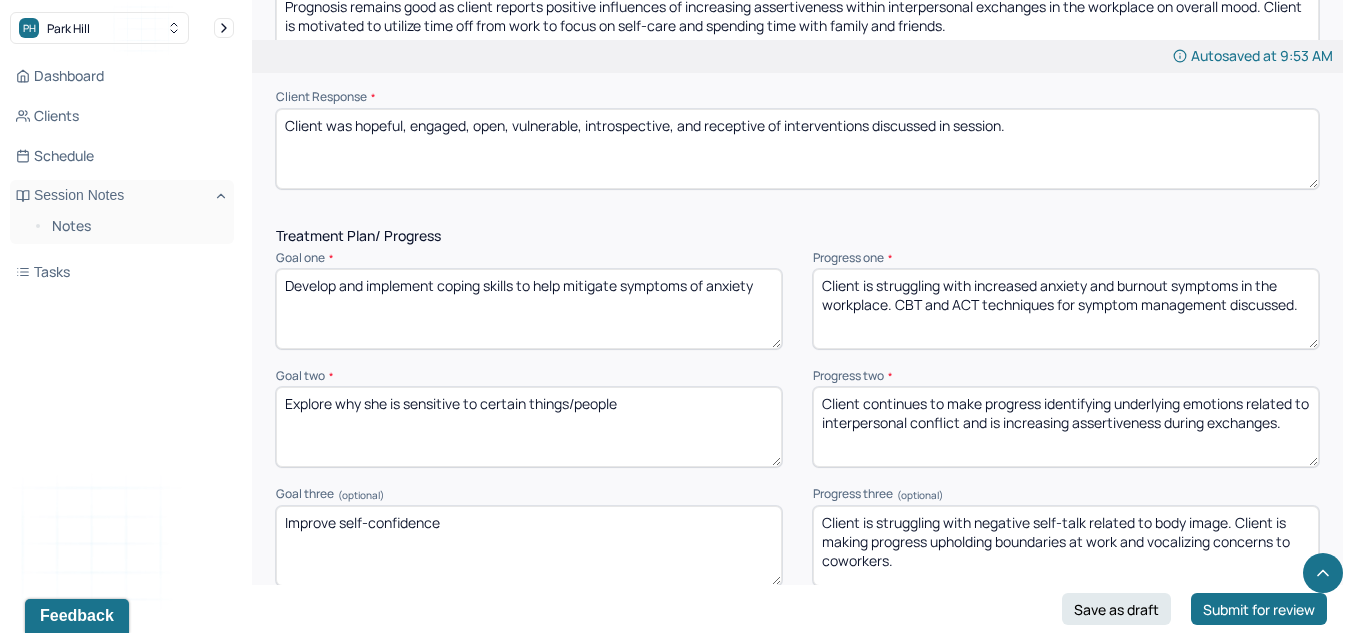 scroll, scrollTop: 0, scrollLeft: 0, axis: both 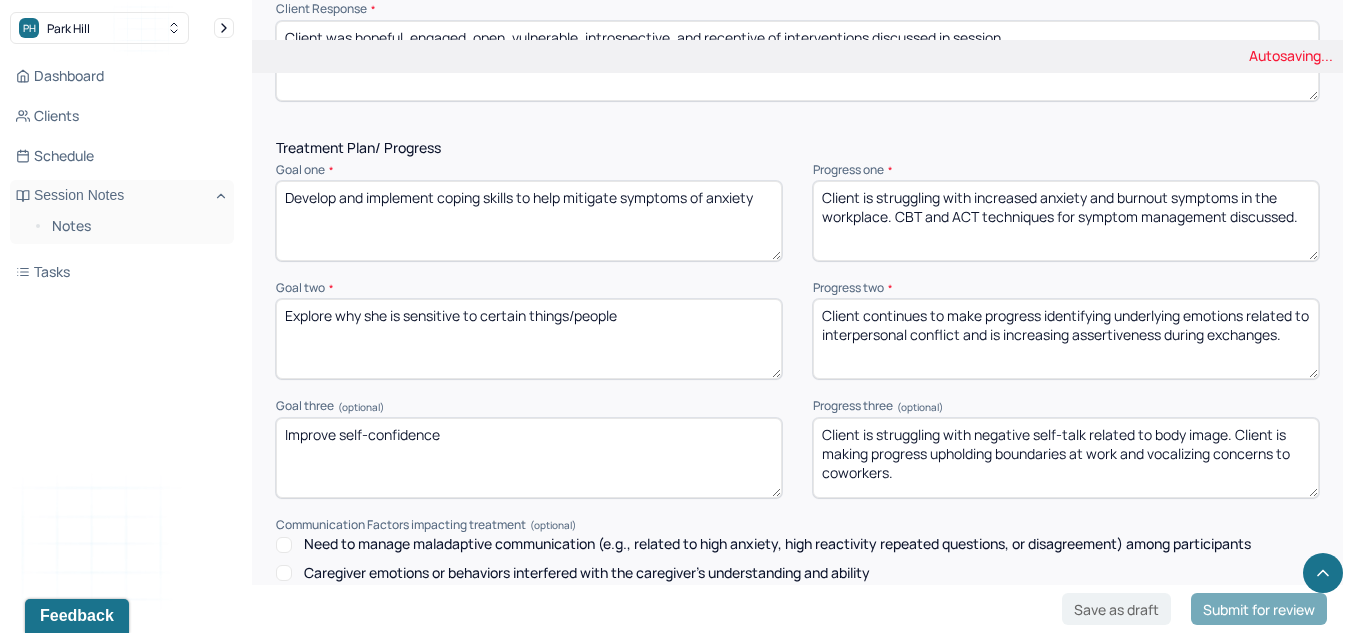 type on "Client is struggling with increased anxiety and burnout symptoms in the workplace. CBT and ACT techniques for symptom management discussed." 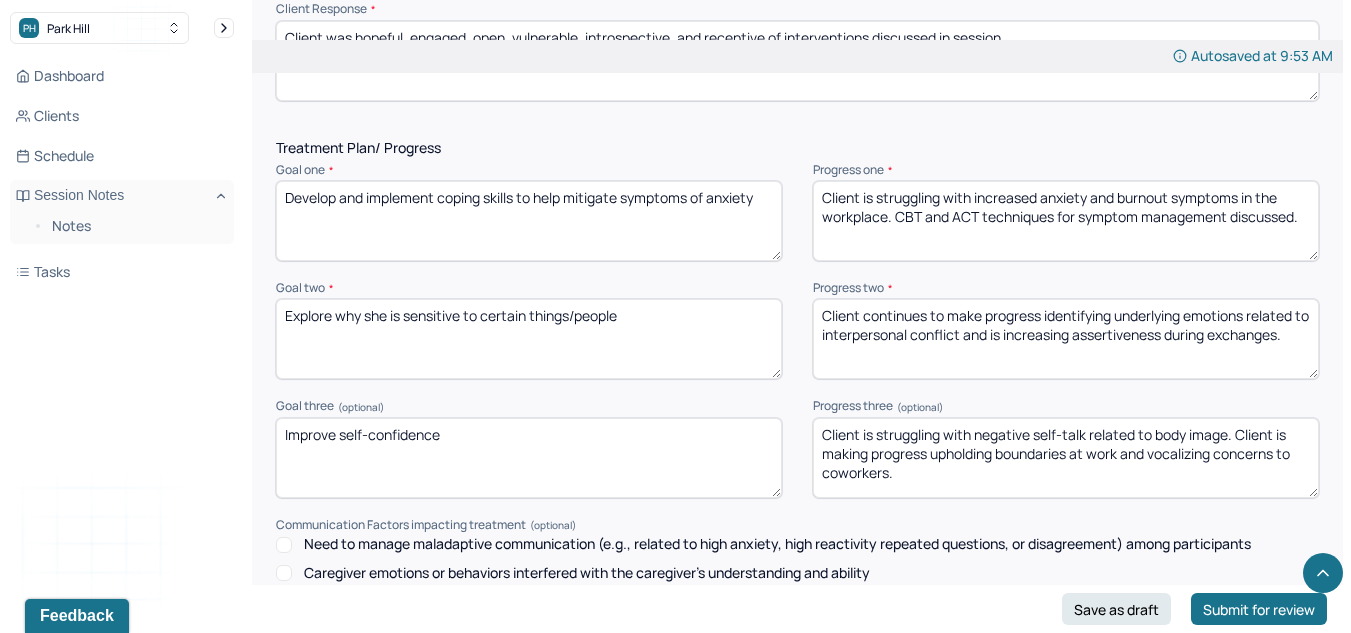 click on "Client continues to make progress identifying underlying emotions related to interpersonal conflict and is increasing assertiveness during exchanges." at bounding box center [1066, 339] 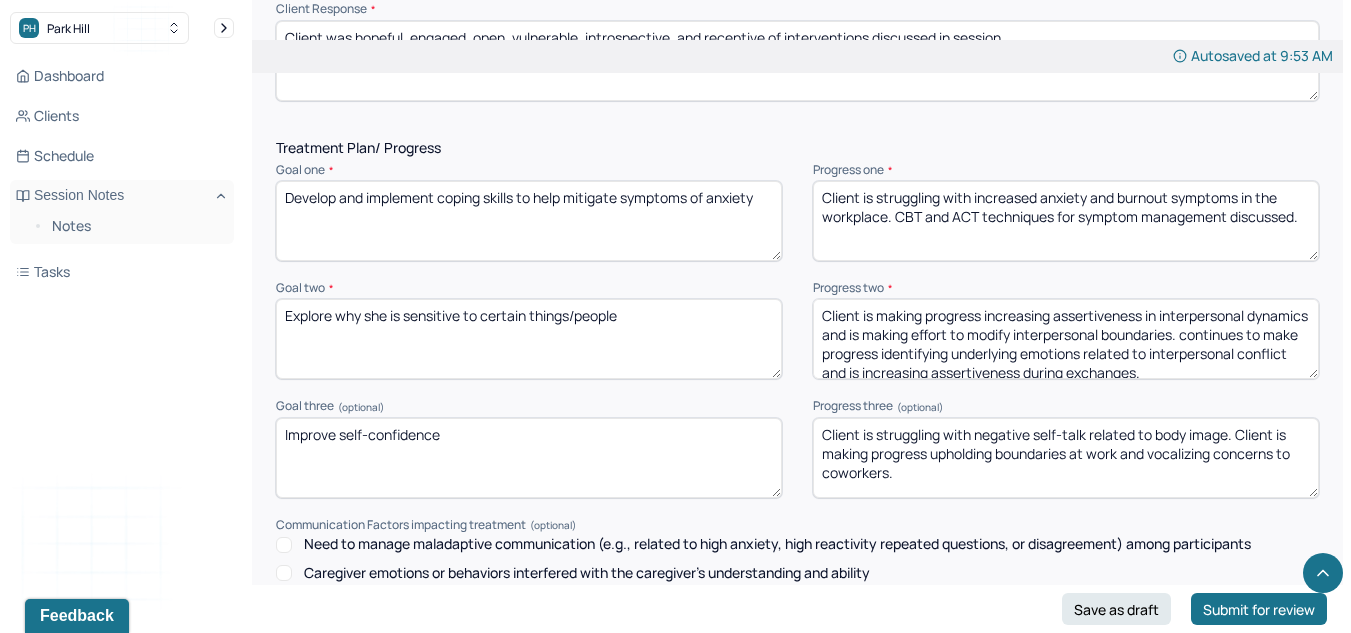 scroll, scrollTop: 10, scrollLeft: 0, axis: vertical 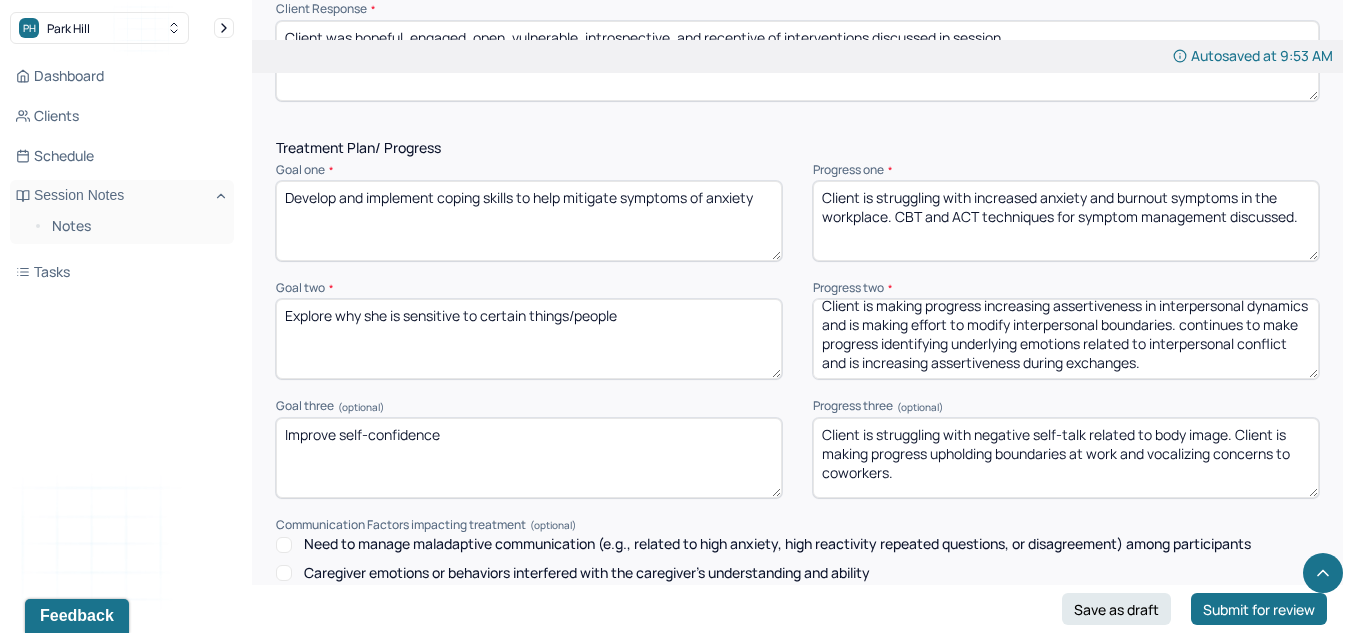 drag, startPoint x: 821, startPoint y: 353, endPoint x: 1314, endPoint y: 417, distance: 497.1368 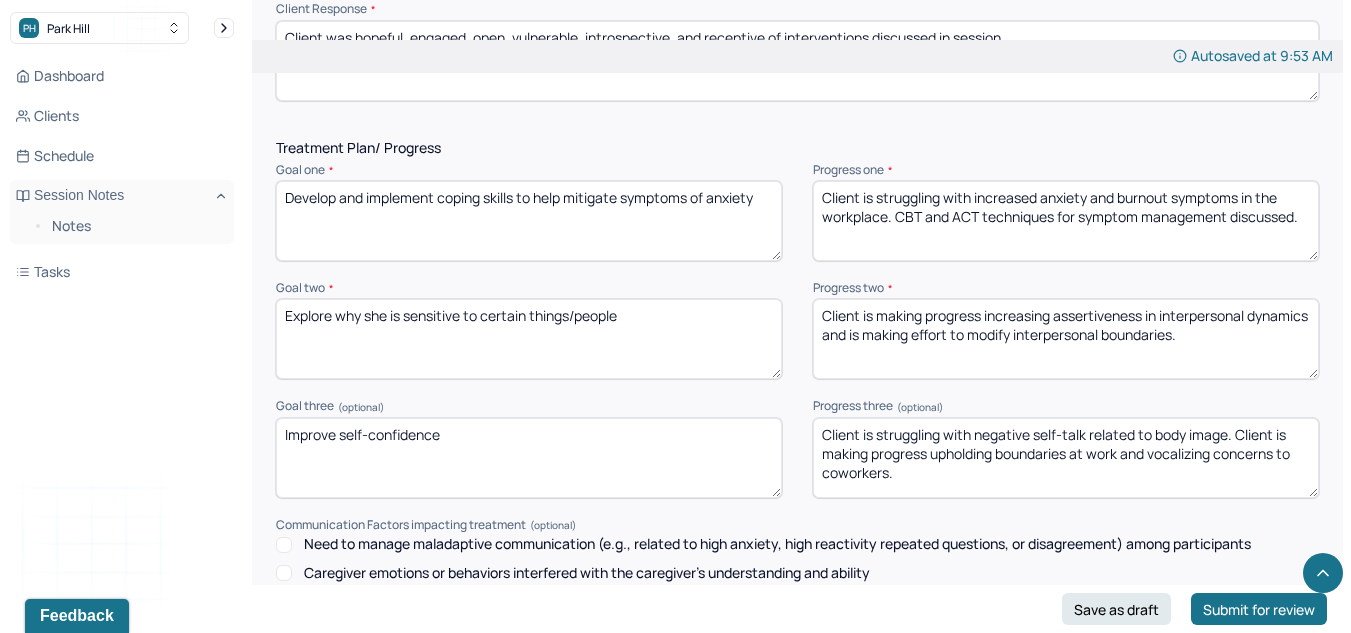 scroll, scrollTop: 0, scrollLeft: 0, axis: both 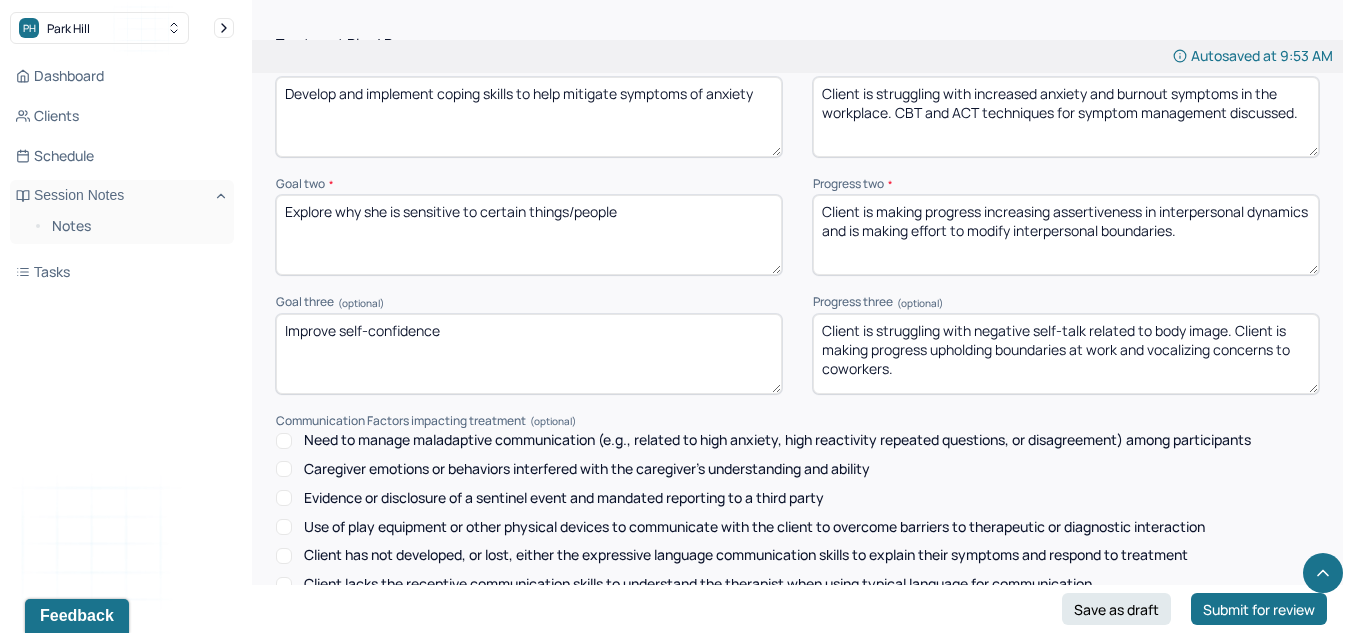 type on "Client is making progress increasing assertiveness in interpersonal dynamics and is making effort to modify interpersonal boundaries." 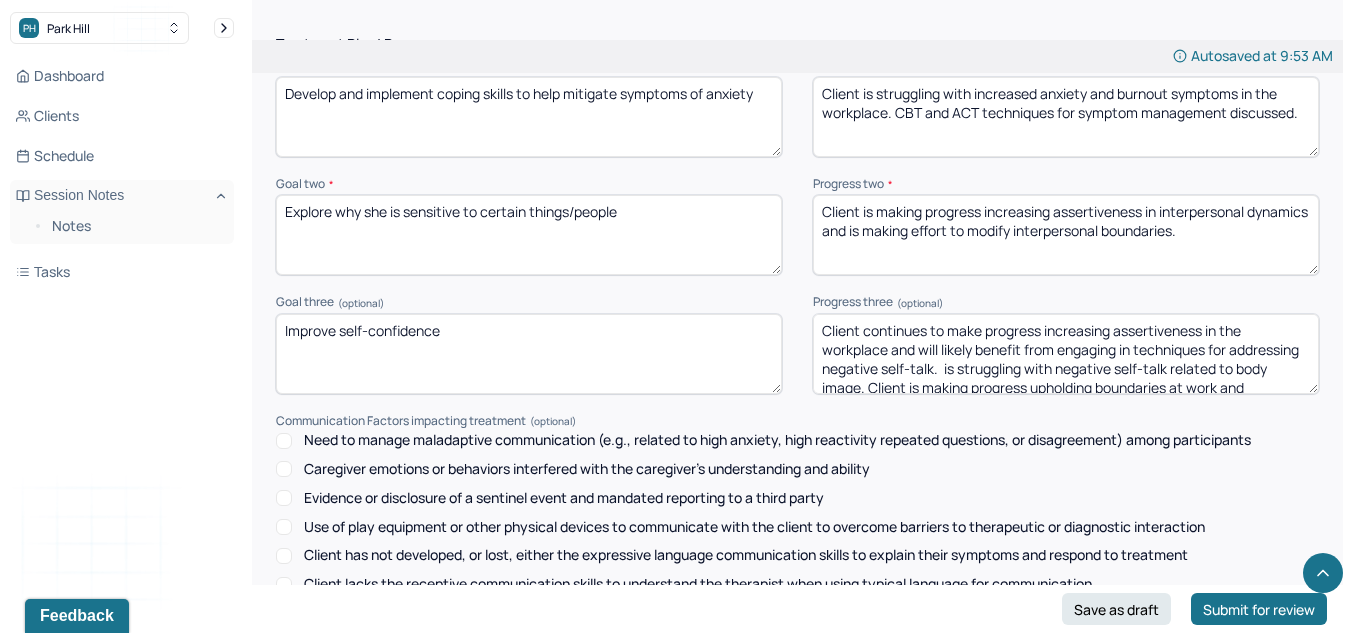 scroll, scrollTop: 29, scrollLeft: 0, axis: vertical 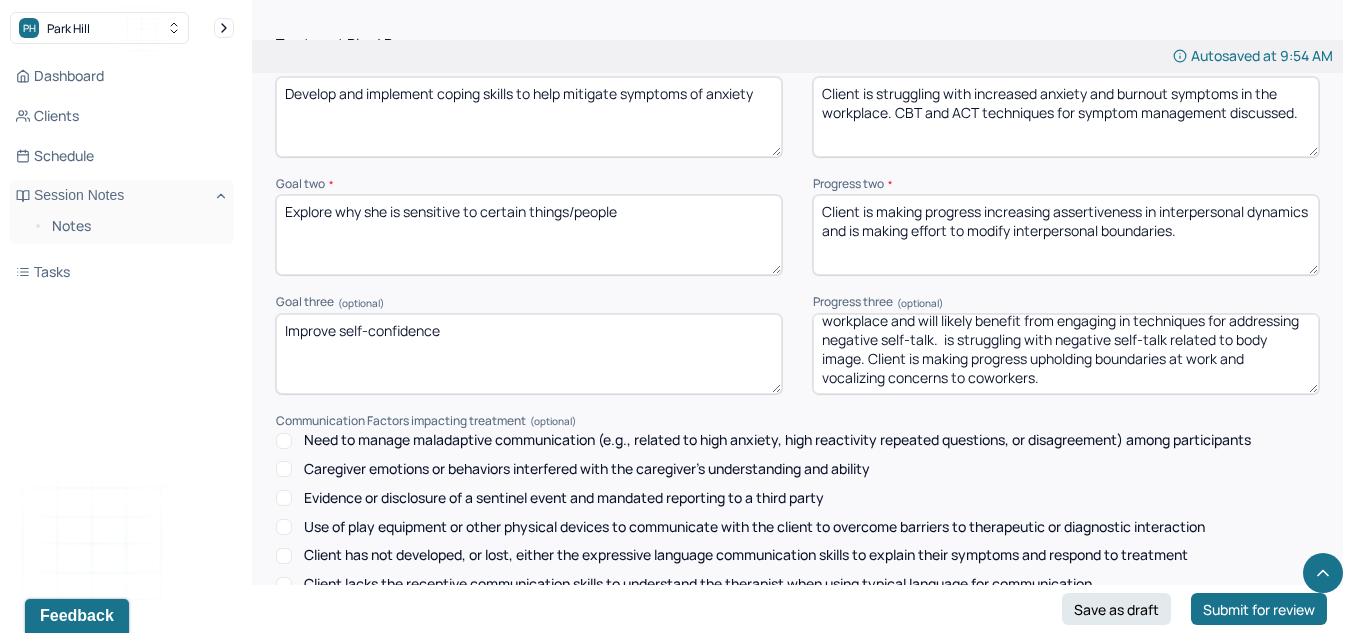 drag, startPoint x: 1020, startPoint y: 368, endPoint x: 1365, endPoint y: 497, distance: 368.32864 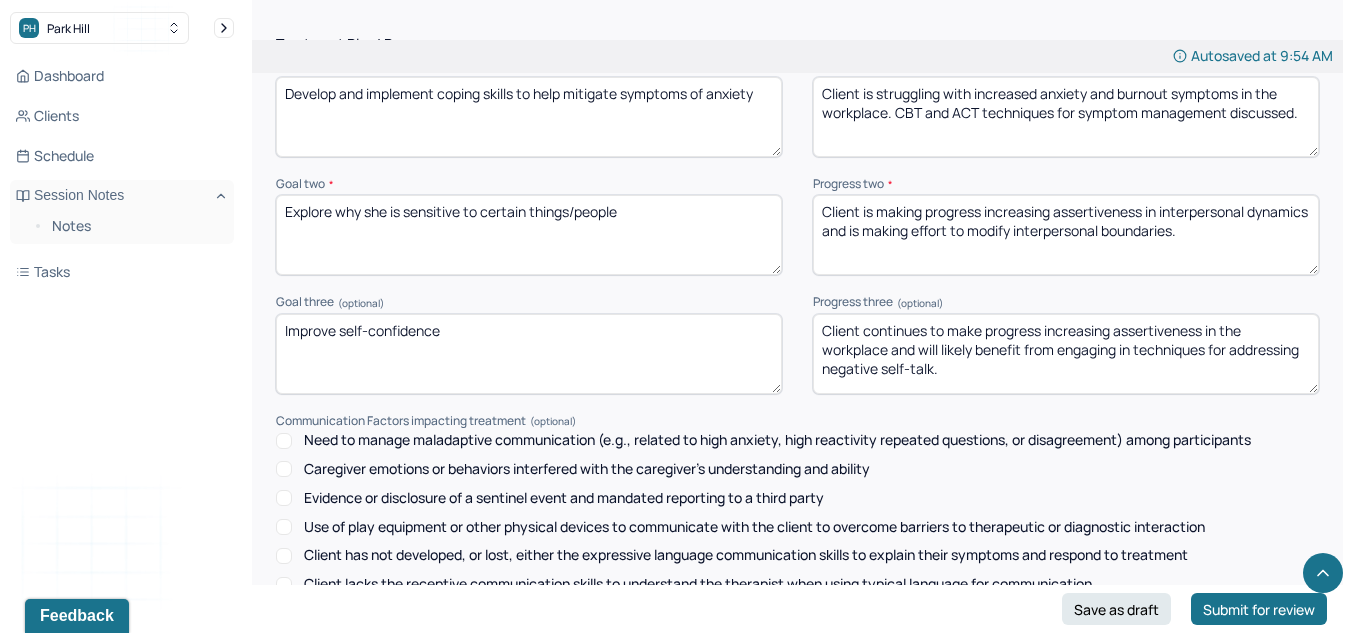 scroll, scrollTop: 0, scrollLeft: 0, axis: both 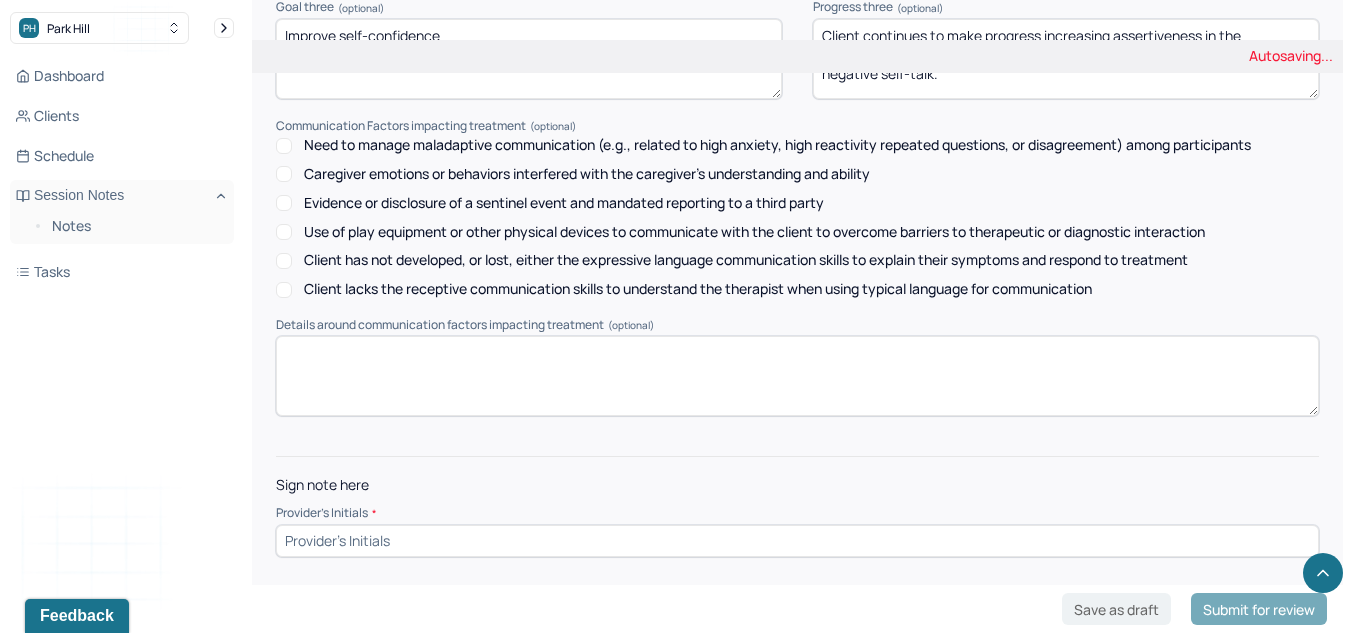 type on "Client continues to make progress increasing assertiveness in the workplace and will likely benefit from engaging in techniques for addressing negative self-talk." 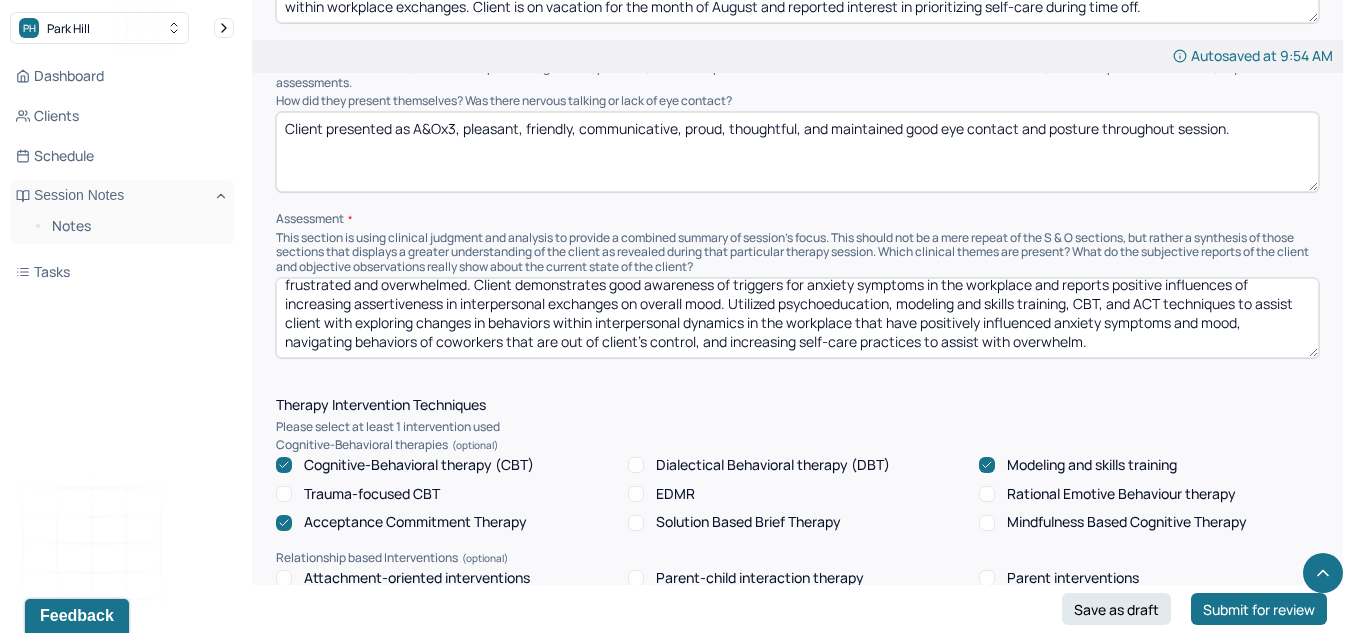 scroll, scrollTop: 1184, scrollLeft: 0, axis: vertical 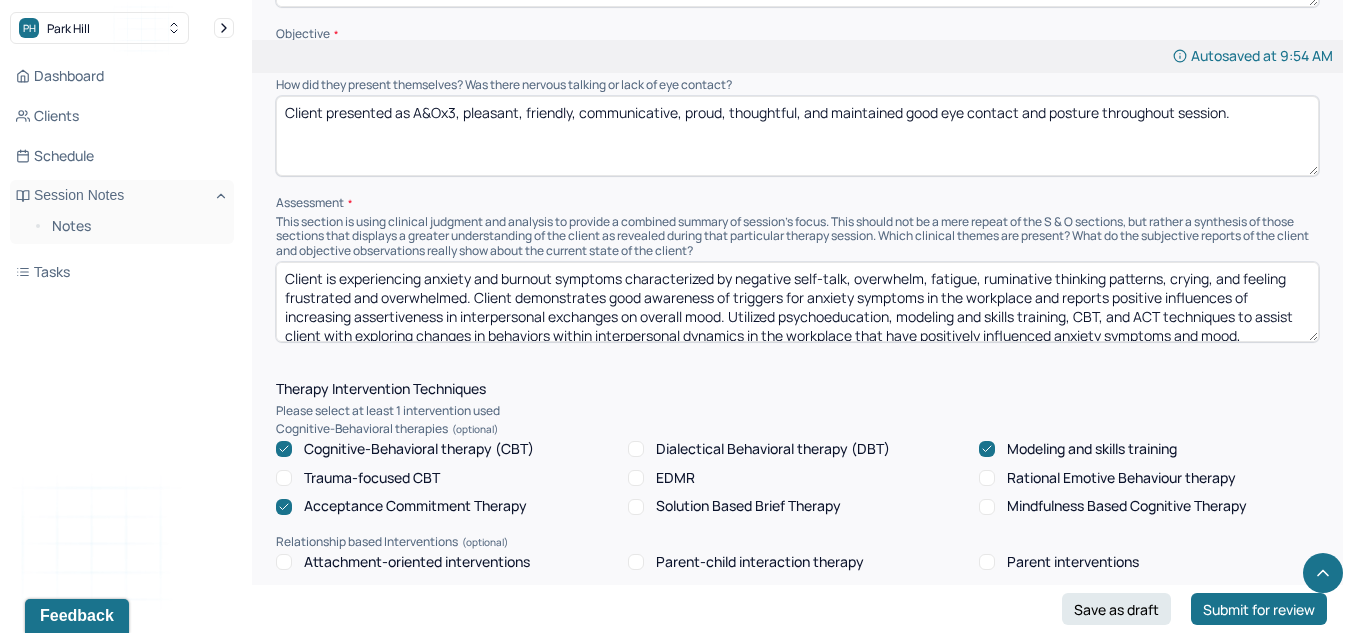 type on "LK" 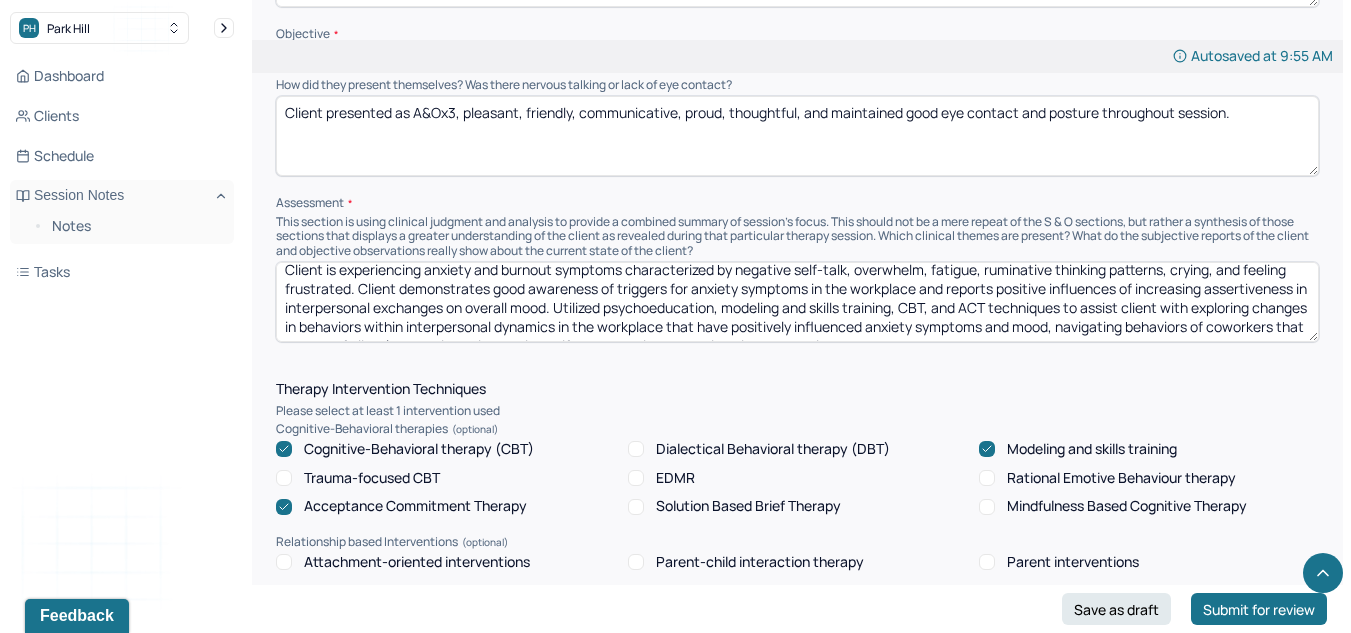 scroll, scrollTop: 10, scrollLeft: 0, axis: vertical 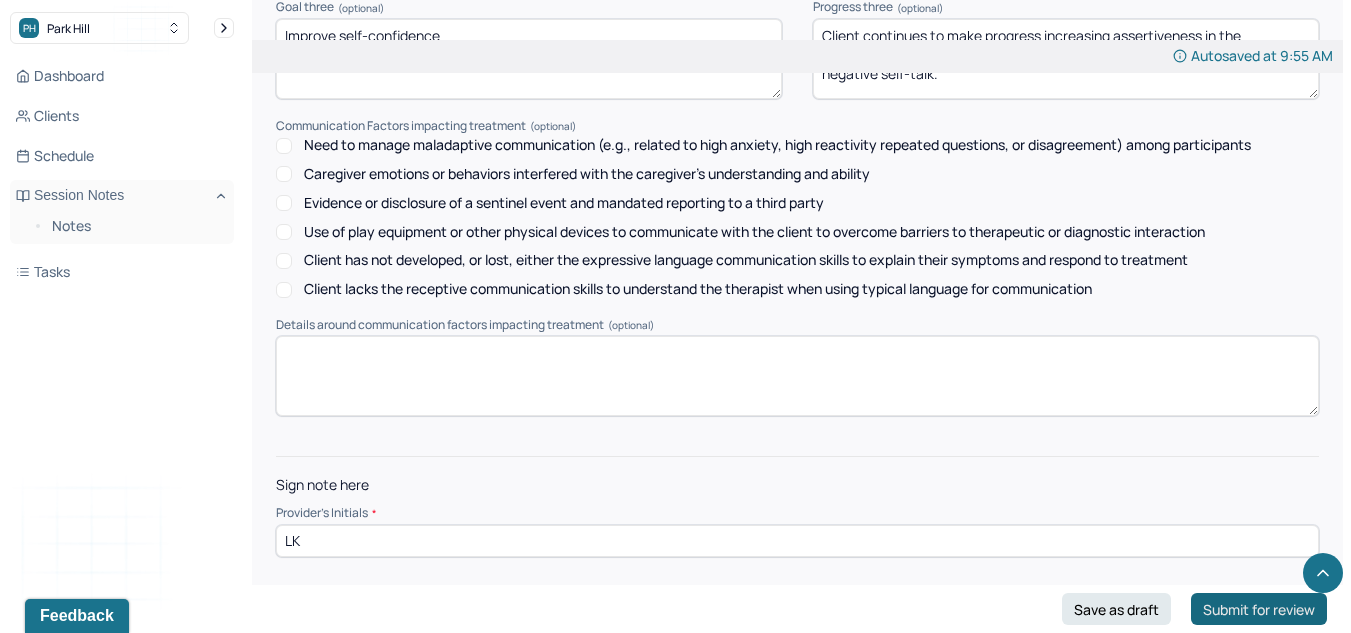 type on "Client is experiencing anxiety and burnout symptoms characterized by negative self-talk, overwhelm, fatigue, ruminative thinking patterns, crying, and feeling frustrated. Client demonstrates good awareness of triggers for anxiety symptoms in the workplace and reports positive influences of increasing assertiveness in interpersonal exchanges on overall mood. Utilized psychoeducation, modeling and skills training, CBT, and ACT techniques to assist client with exploring changes in behaviors within interpersonal dynamics in the workplace that have positively influenced anxiety symptoms and mood, navigating behaviors of coworkers that are out of client's control, and increasing self-care practices to assist with overwhelm." 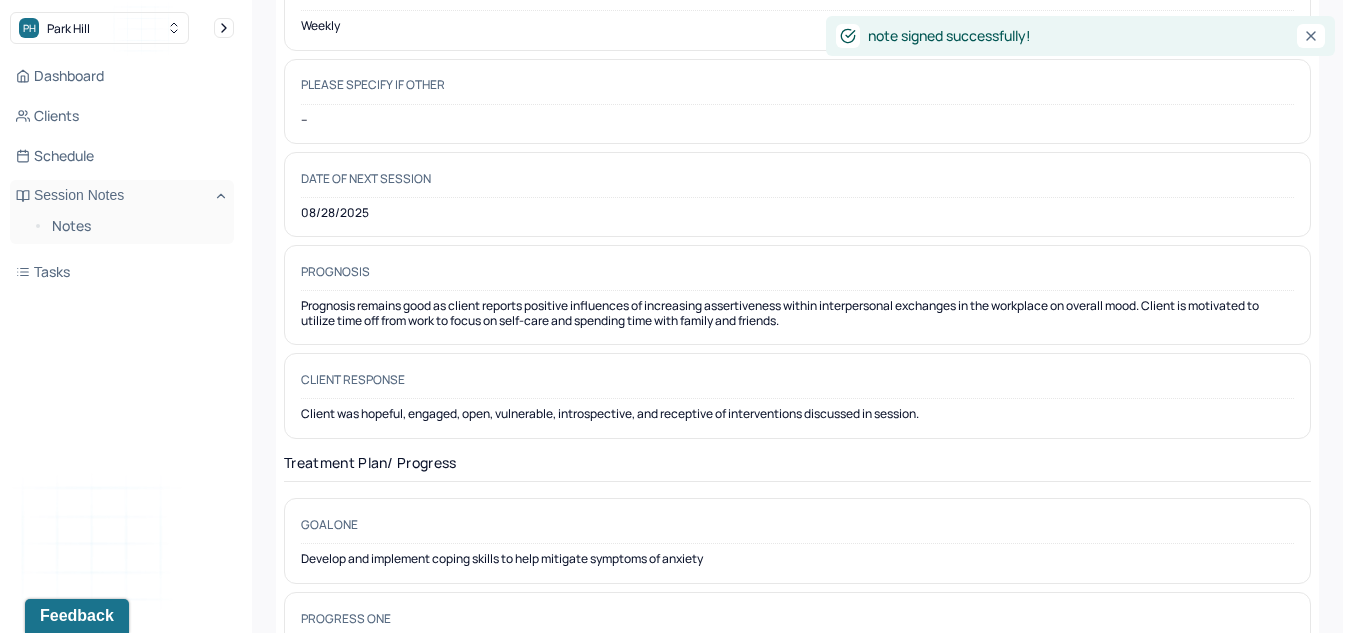 scroll, scrollTop: 0, scrollLeft: 0, axis: both 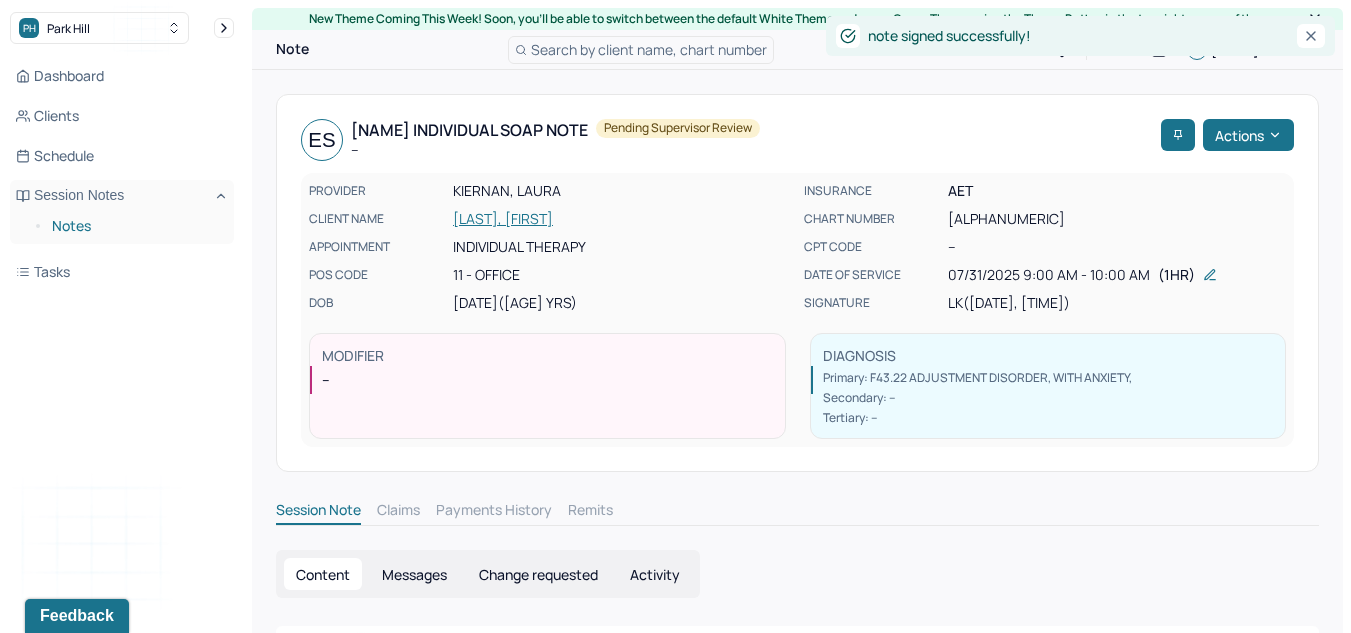 click on "Notes" at bounding box center (135, 226) 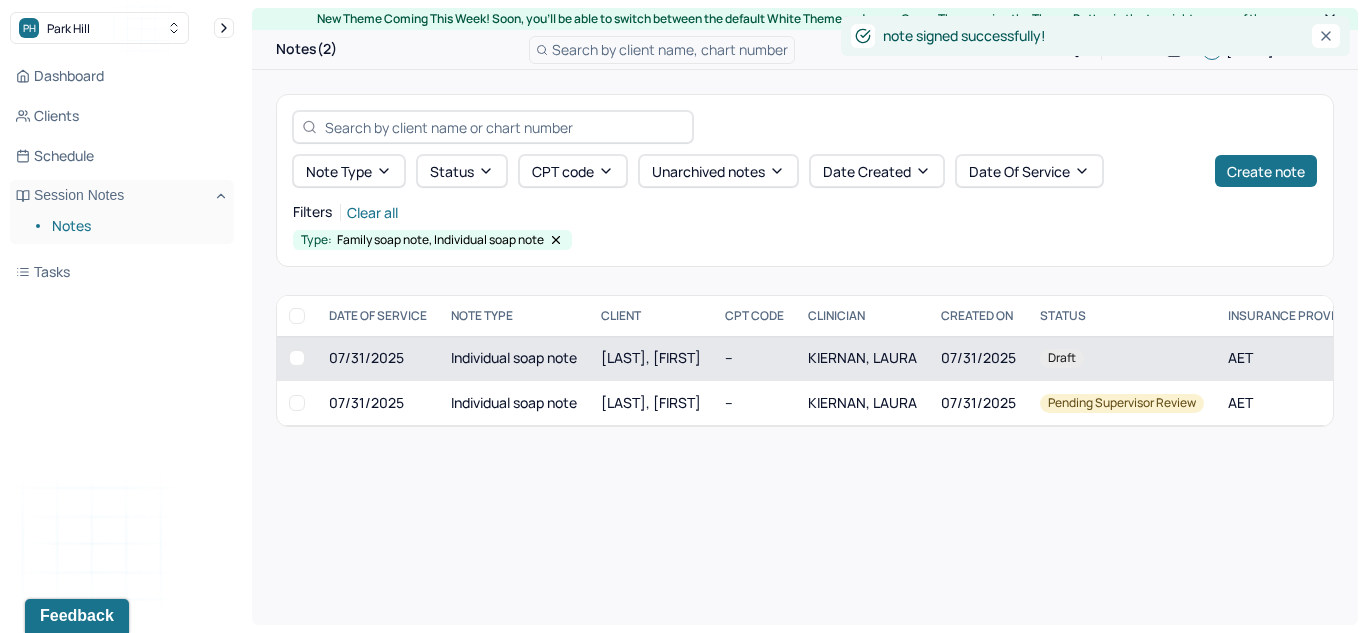 click on "Individual soap note" at bounding box center (514, 358) 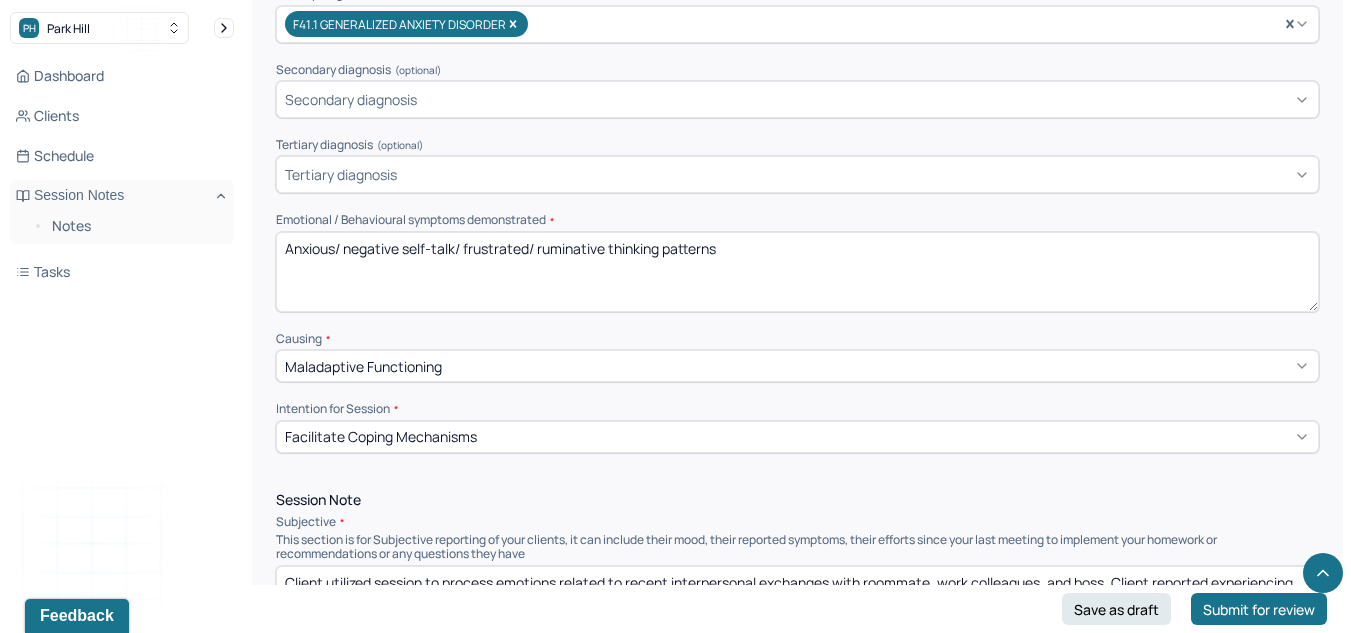 scroll, scrollTop: 762, scrollLeft: 0, axis: vertical 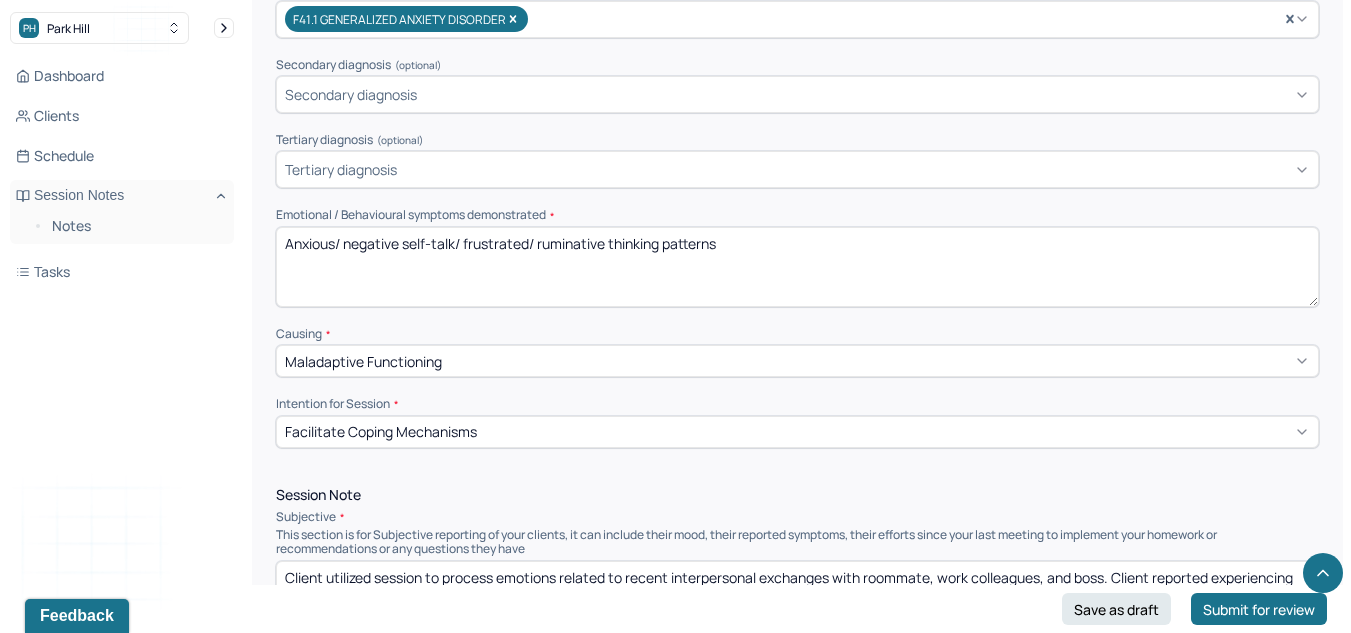 click on "Anxious/ negative self-talk/ frustrated/ ruminative thinking patterns" at bounding box center [797, 267] 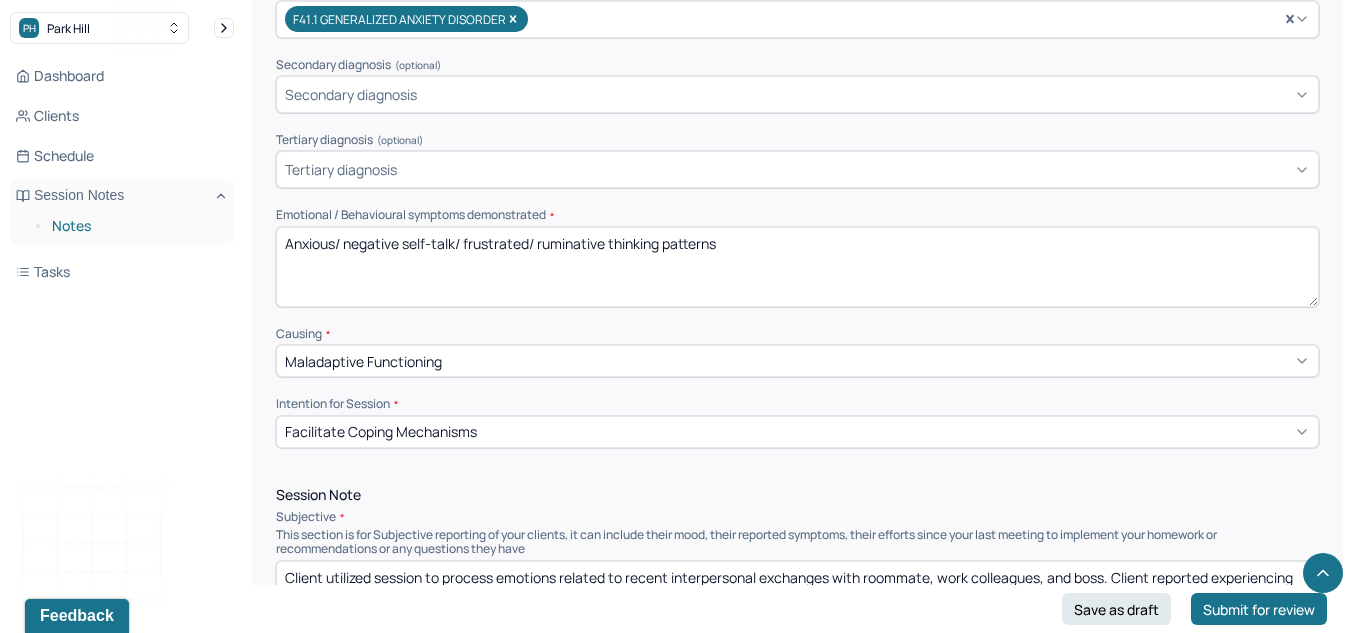 click on "Notes" at bounding box center [135, 226] 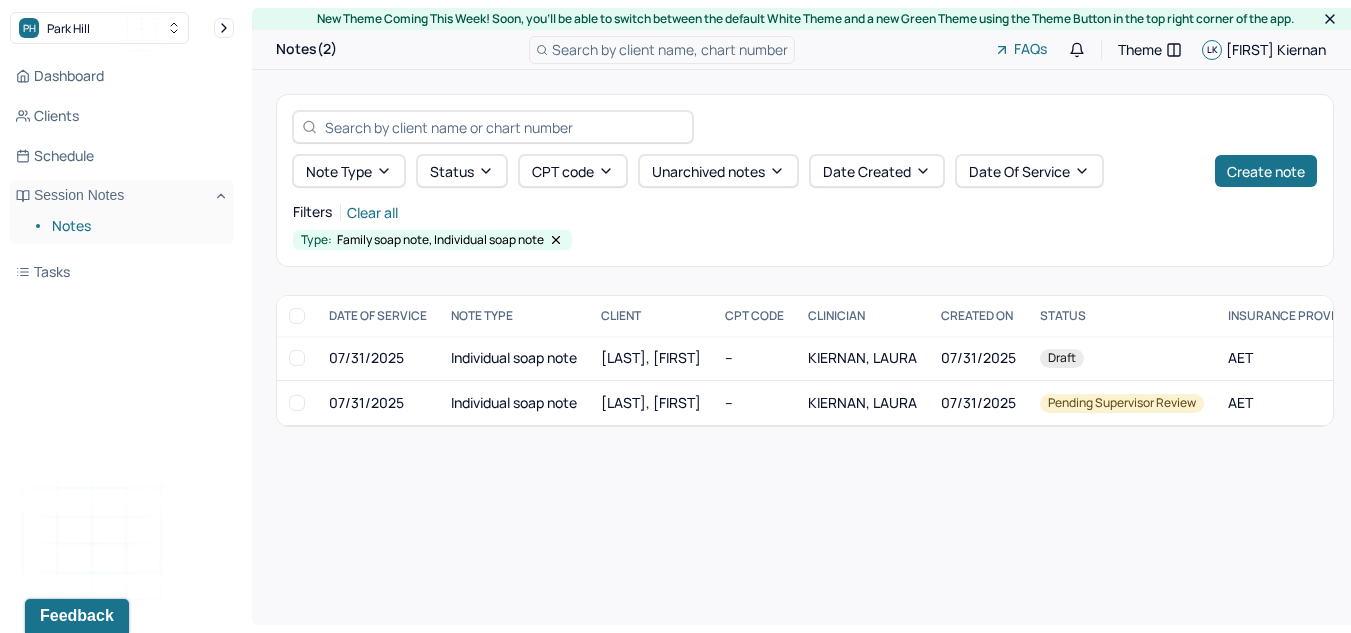 scroll, scrollTop: 0, scrollLeft: 0, axis: both 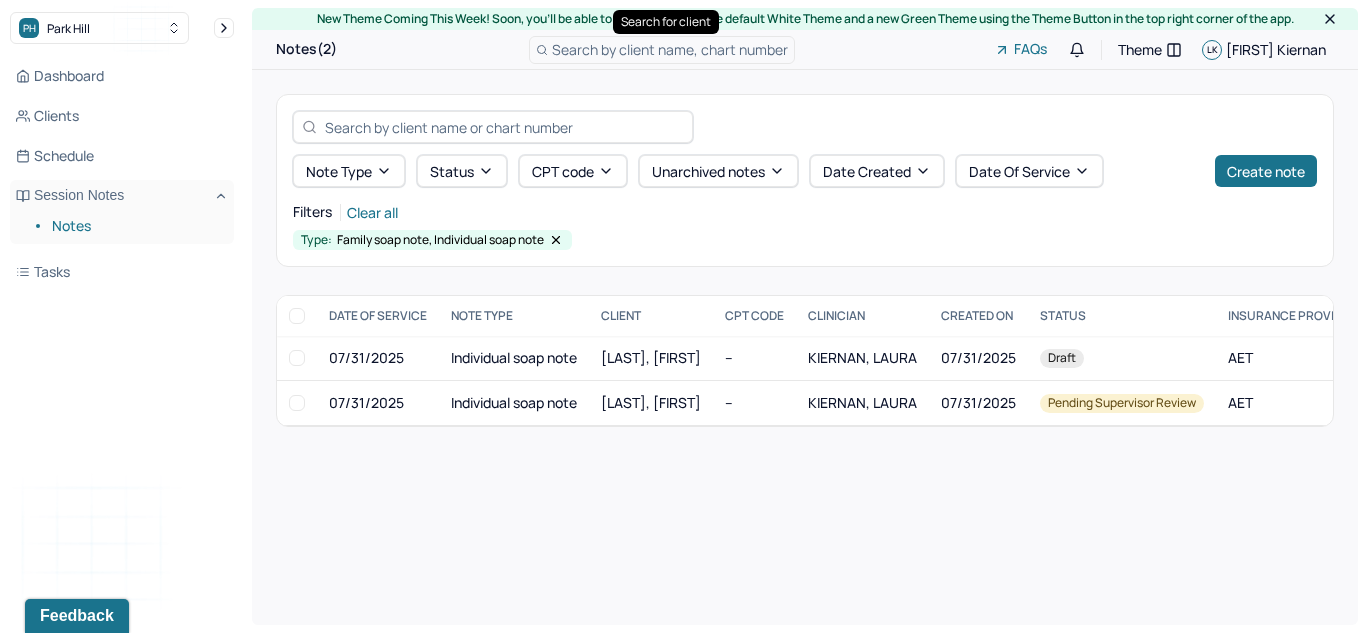 click on "Search by client name, chart number" at bounding box center (662, 50) 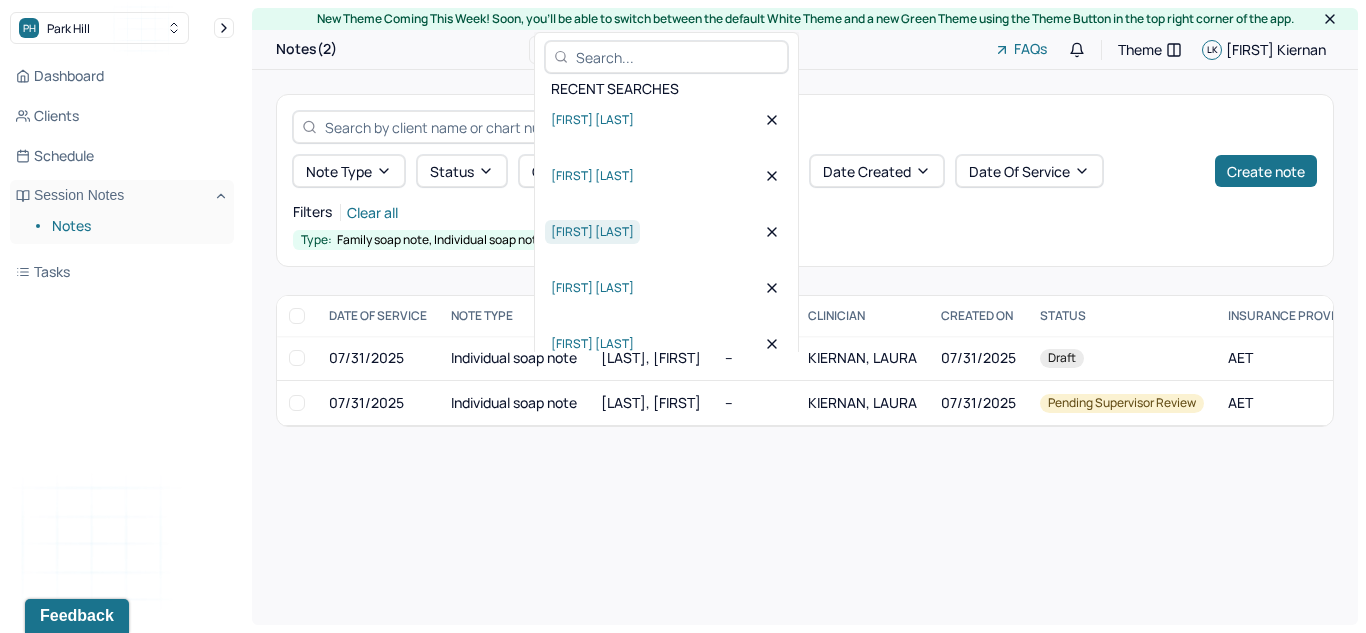 click on "[FIRST] [LAST]" at bounding box center (592, 232) 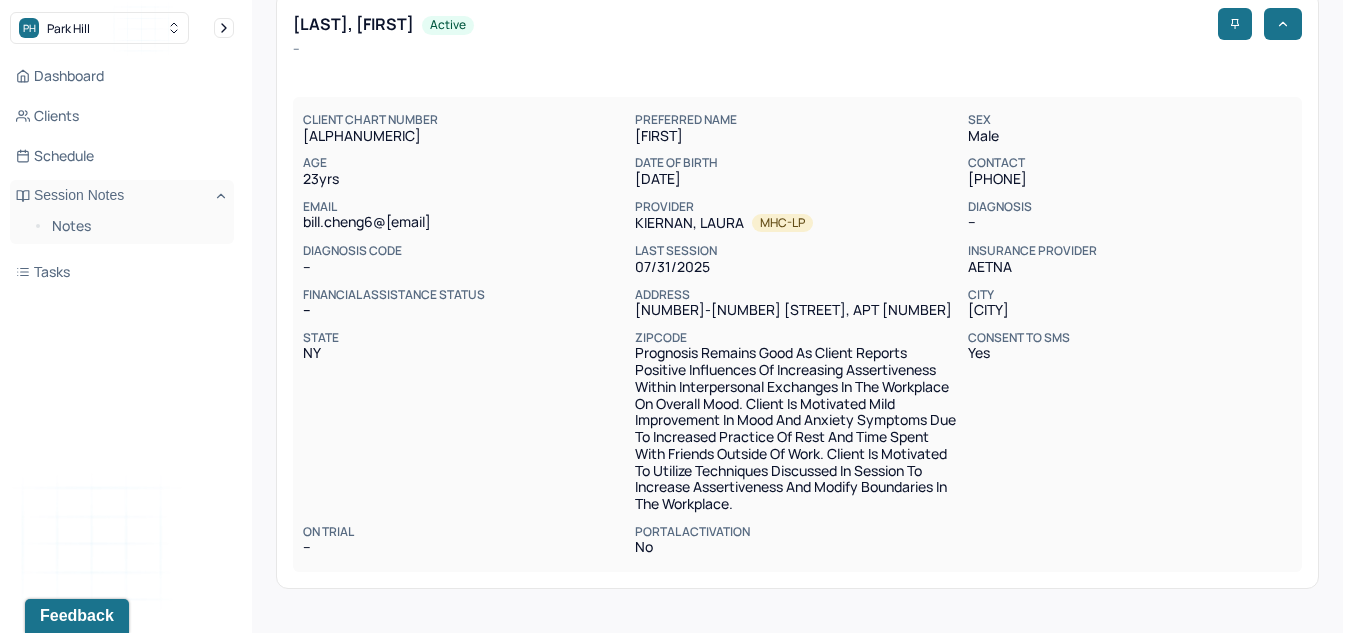 scroll, scrollTop: 104, scrollLeft: 0, axis: vertical 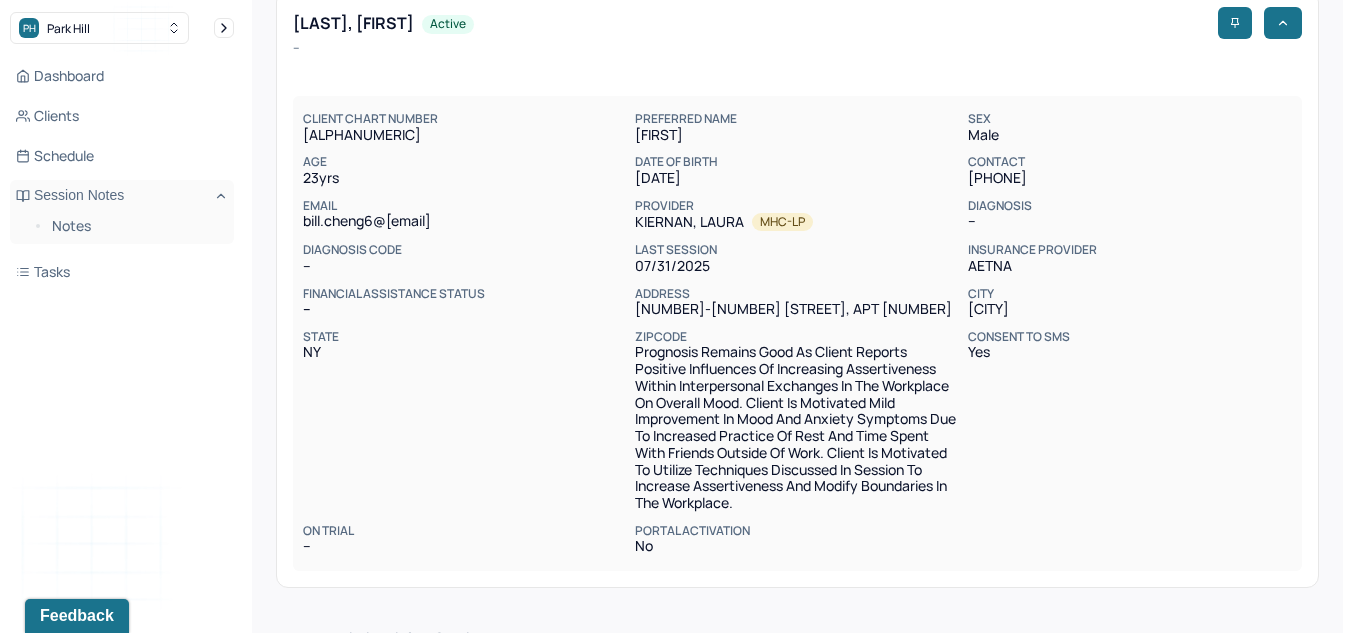 click on "Session Notes" at bounding box center (481, 640) 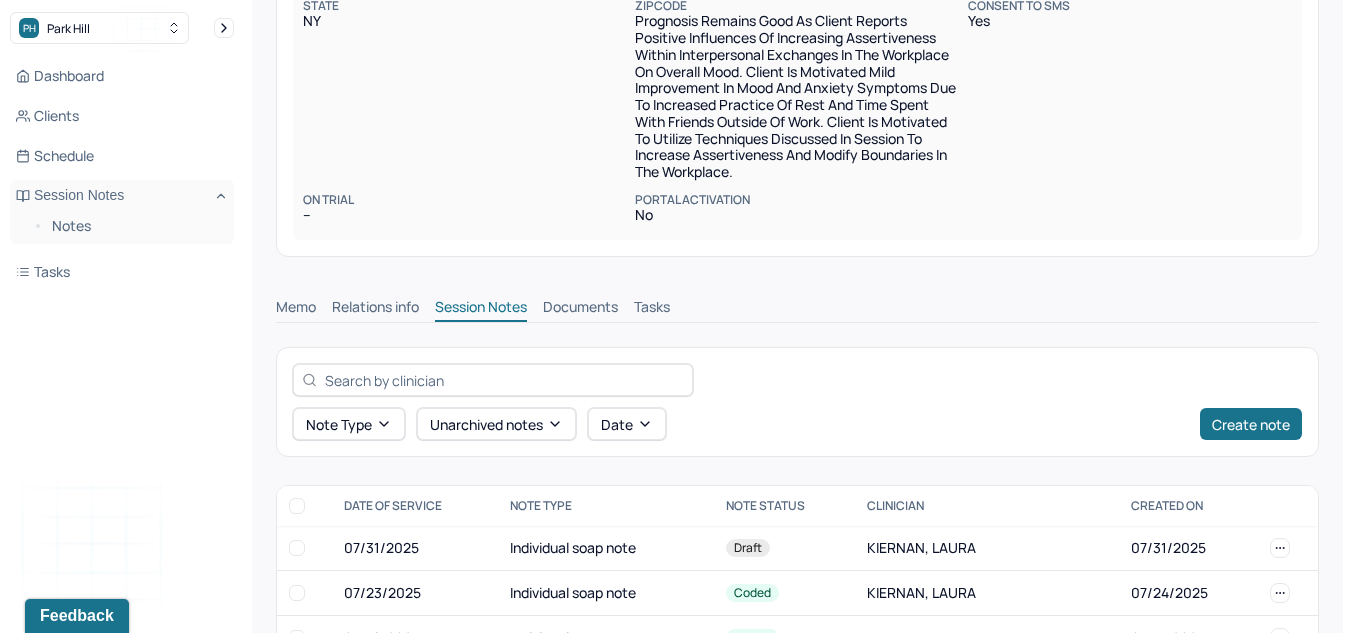 scroll, scrollTop: 433, scrollLeft: 0, axis: vertical 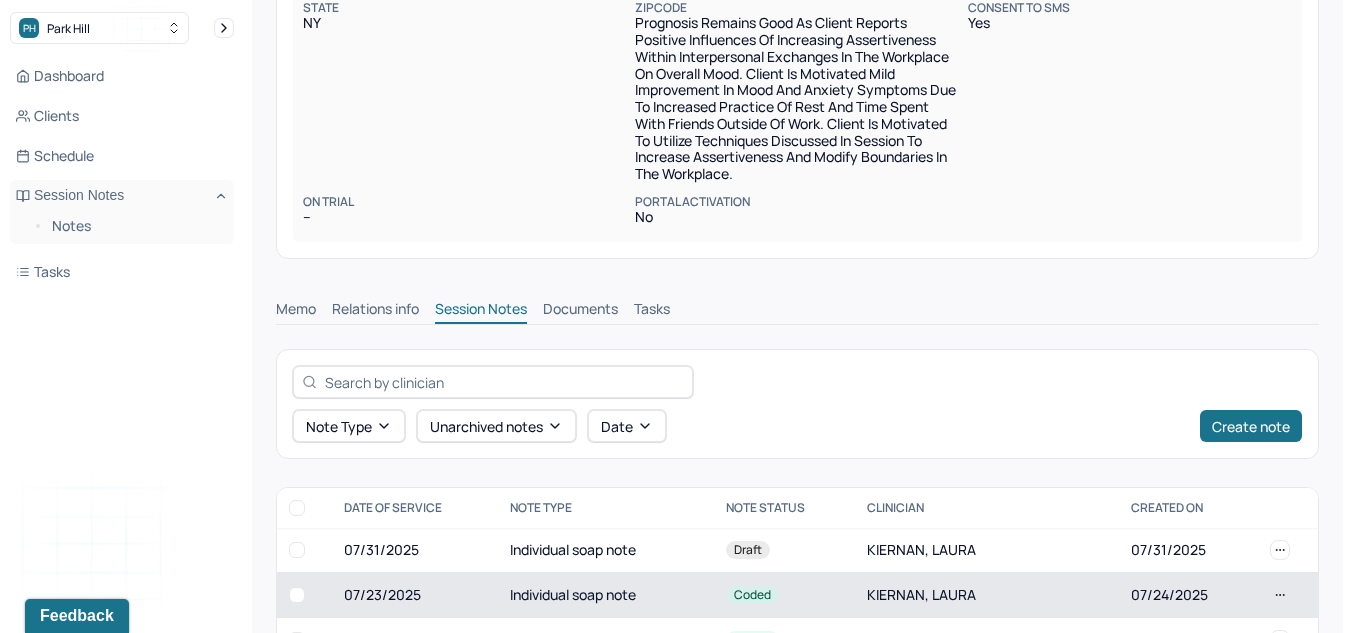 click on "07/23/2025" at bounding box center (415, 595) 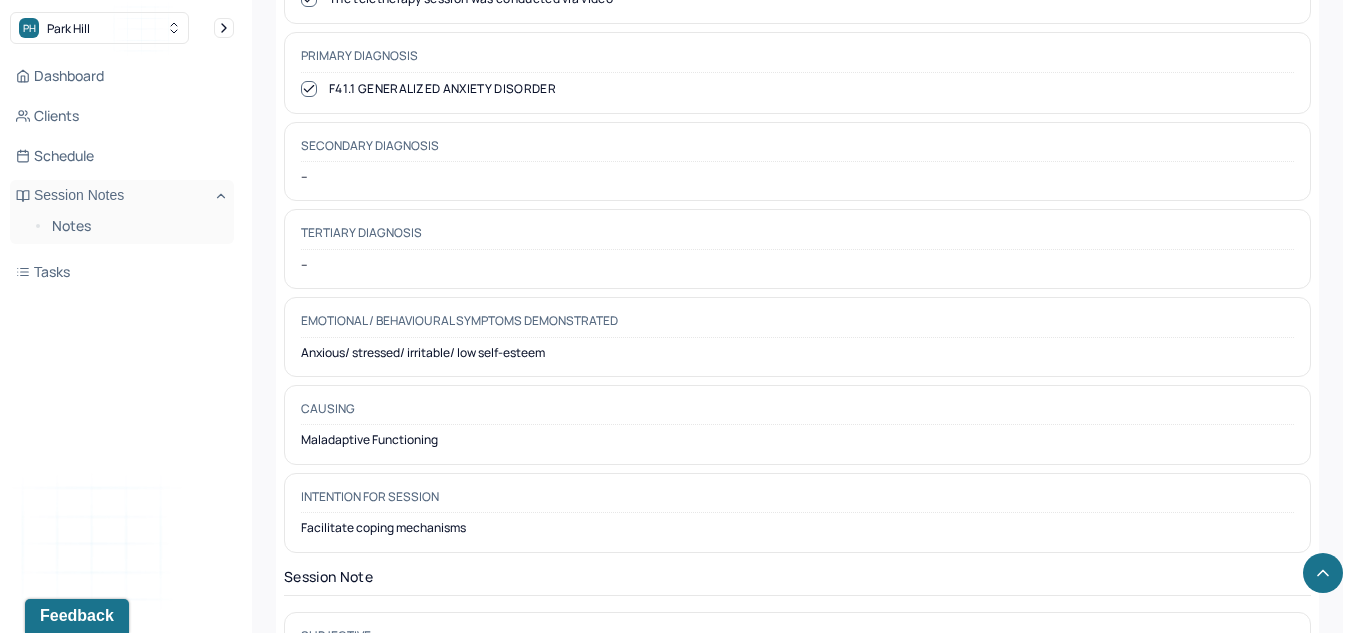 scroll, scrollTop: 1382, scrollLeft: 0, axis: vertical 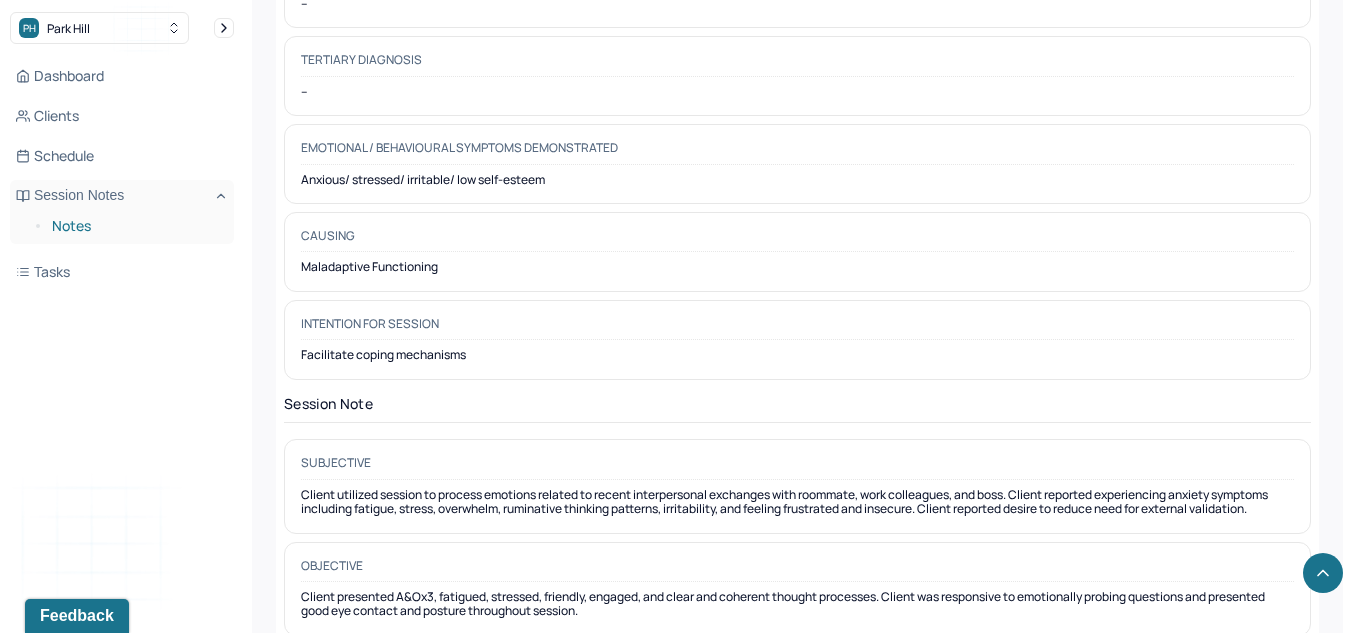 click on "Notes" at bounding box center [135, 226] 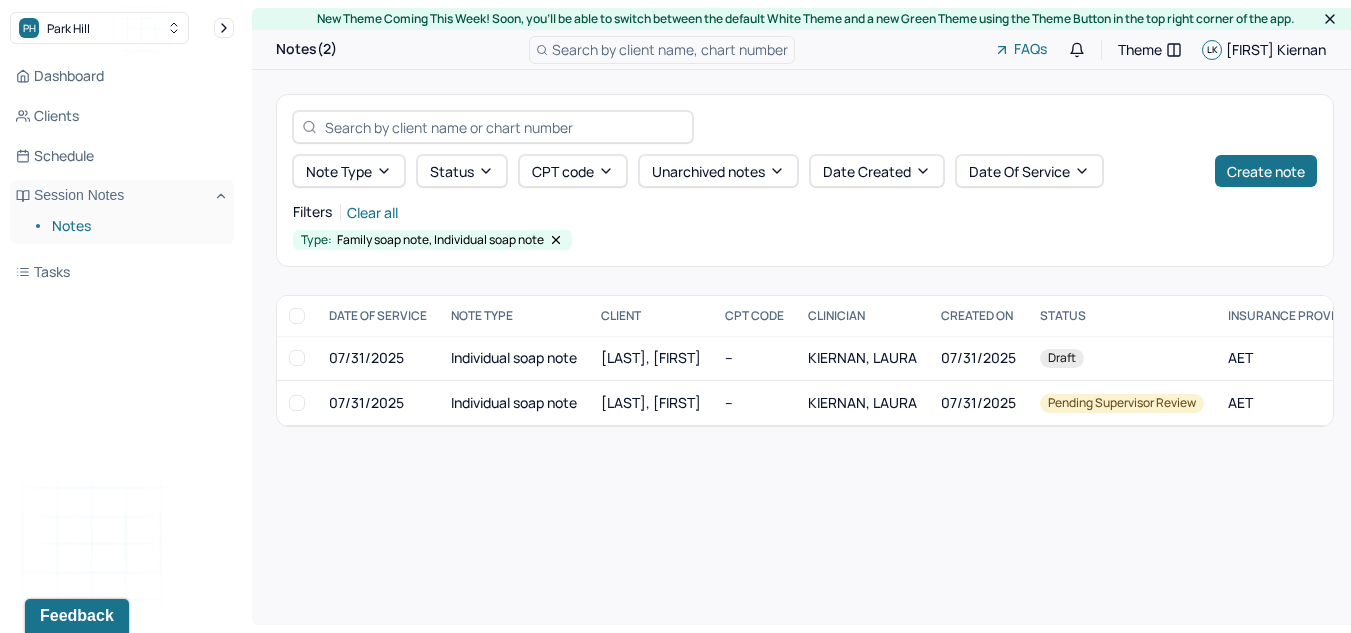 scroll, scrollTop: 0, scrollLeft: 0, axis: both 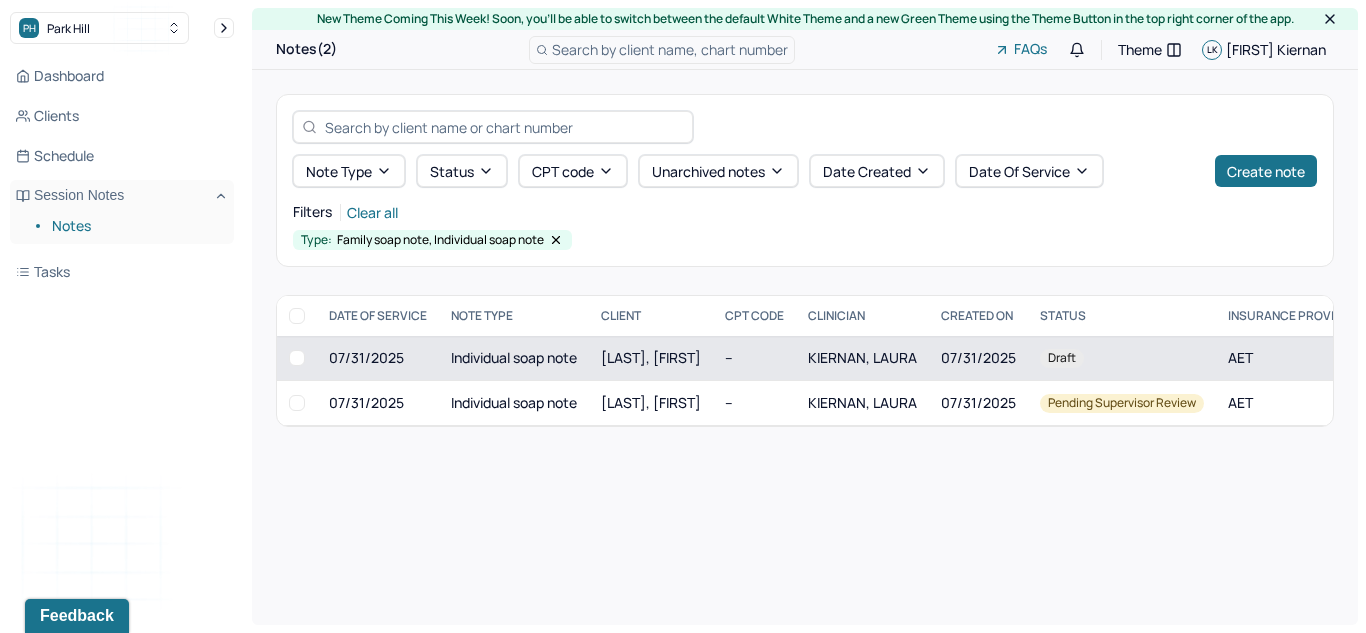 click on "[LAST], [FIRST]" at bounding box center [651, 358] 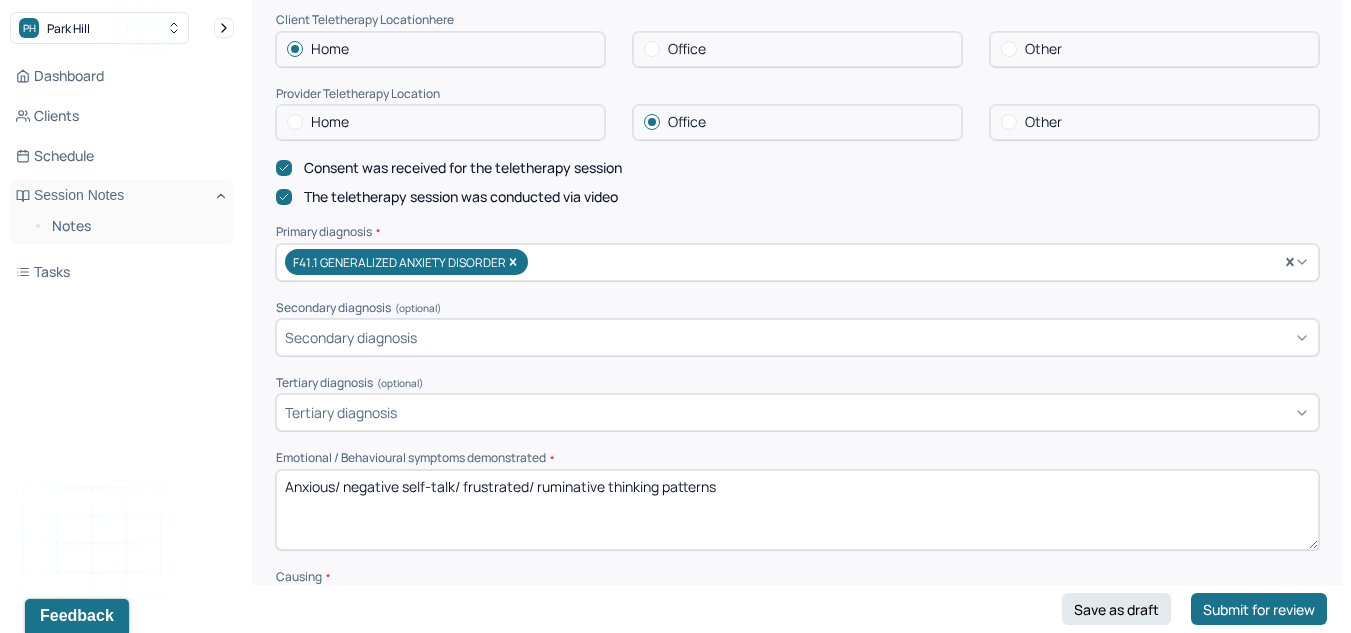 scroll, scrollTop: 558, scrollLeft: 0, axis: vertical 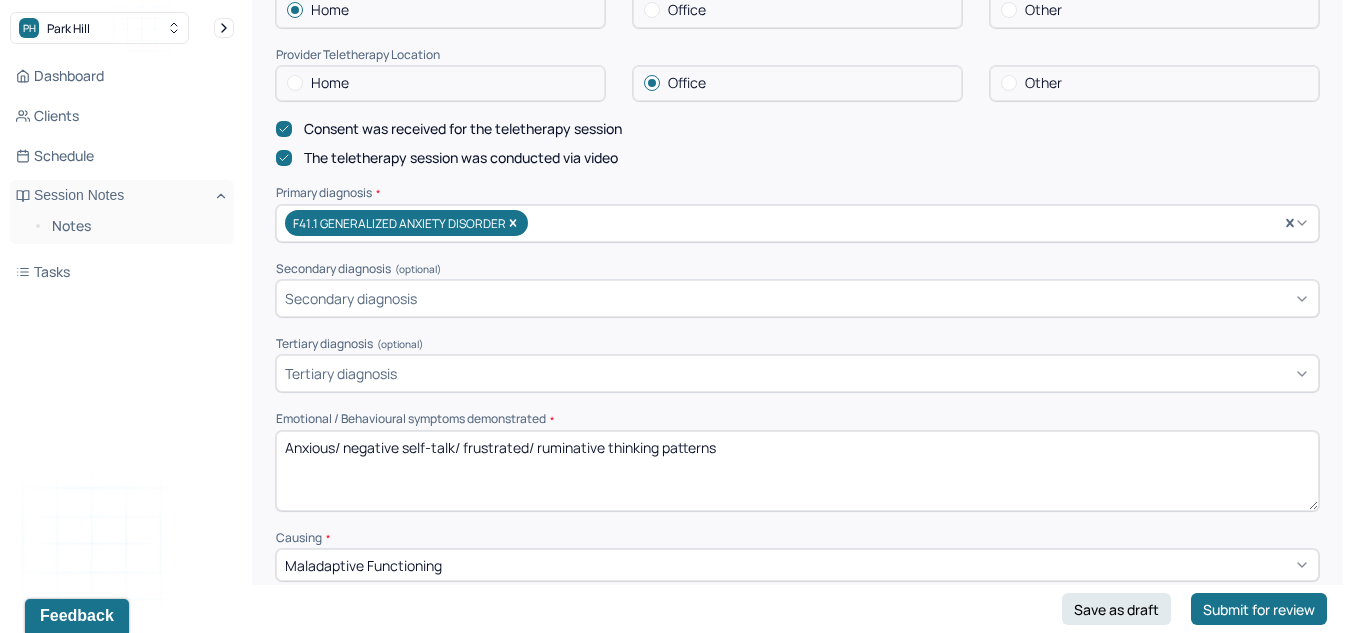 click on "Anxious/ negative self-talk/ frustrated/ ruminative thinking patterns" at bounding box center (797, 471) 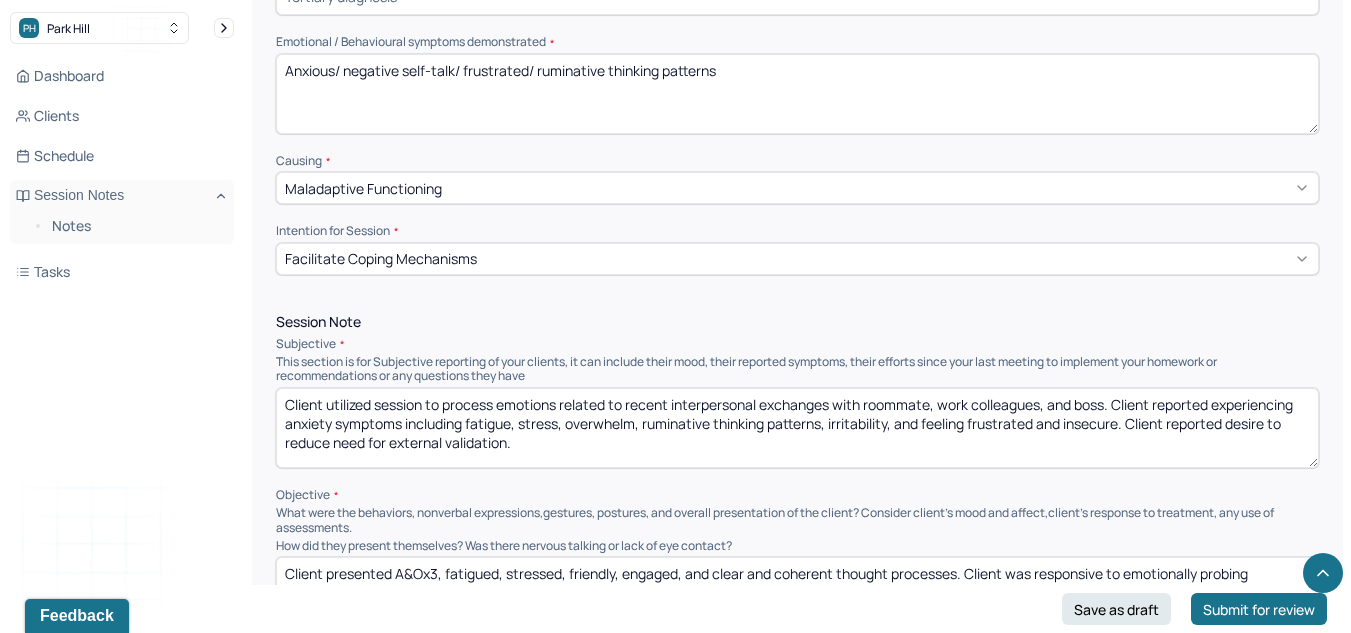 scroll, scrollTop: 933, scrollLeft: 0, axis: vertical 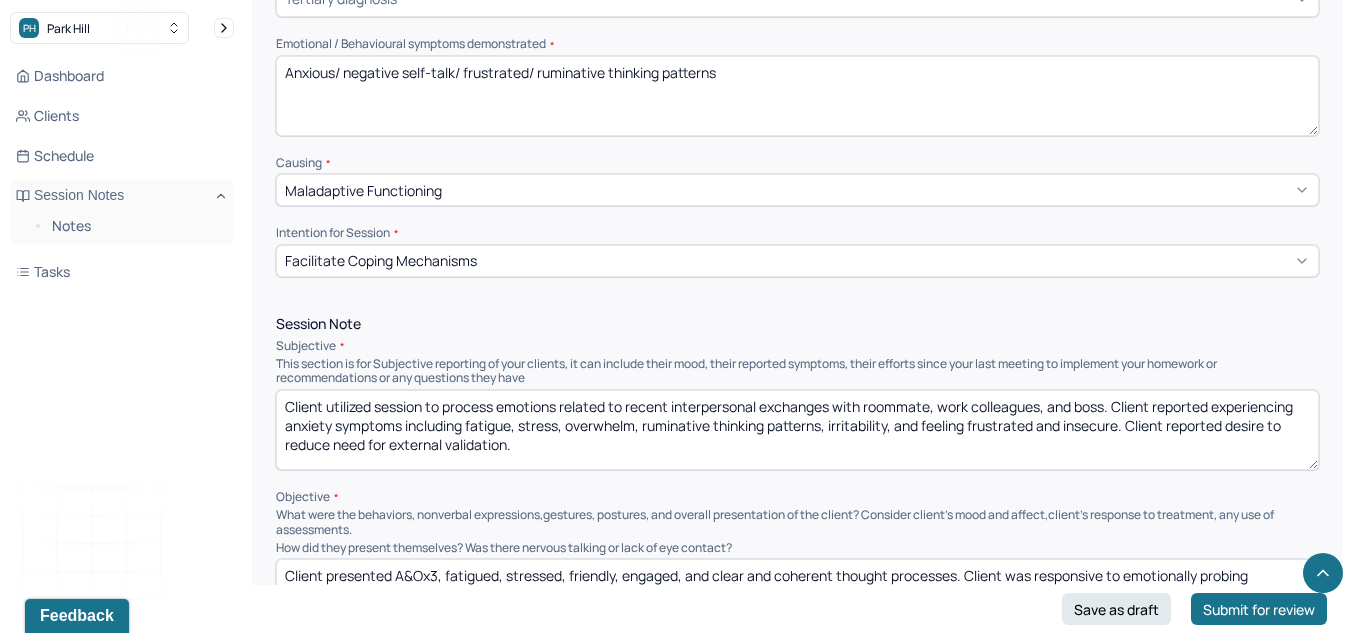 click on "Client utilized session to process emotions related to recent interpersonal exchanges with roommate, work colleagues, and boss. Client reported experiencing anxiety symptoms including fatigue, stress, overwhelm, ruminative thinking patterns, irritability, and feeling frustrated and insecure. Client reported desire to reduce need for external validation." at bounding box center [797, 430] 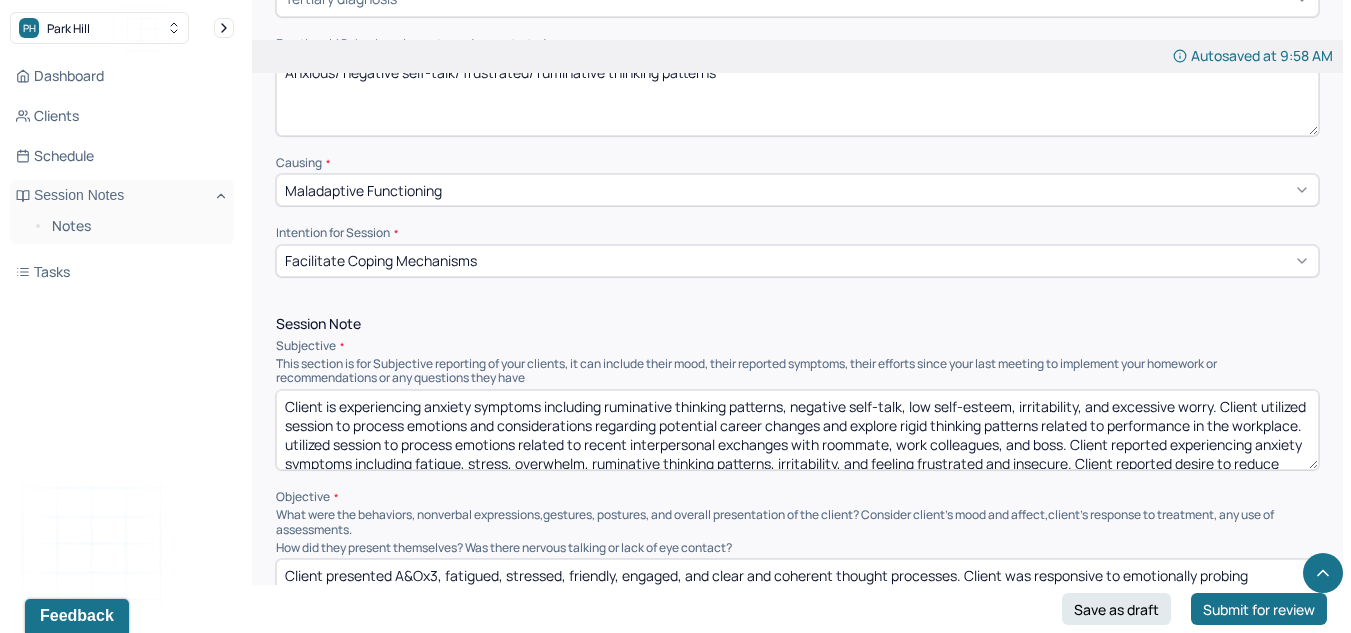 scroll, scrollTop: 29, scrollLeft: 0, axis: vertical 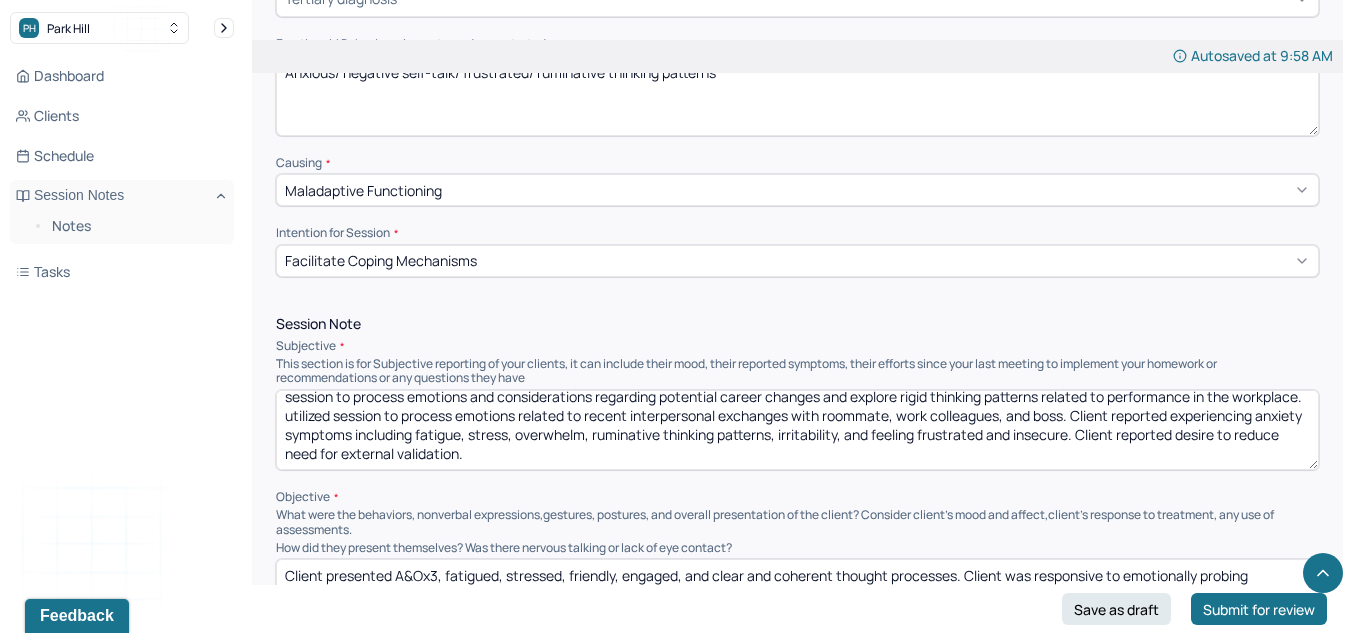 drag, startPoint x: 397, startPoint y: 445, endPoint x: 1131, endPoint y: 475, distance: 734.6128 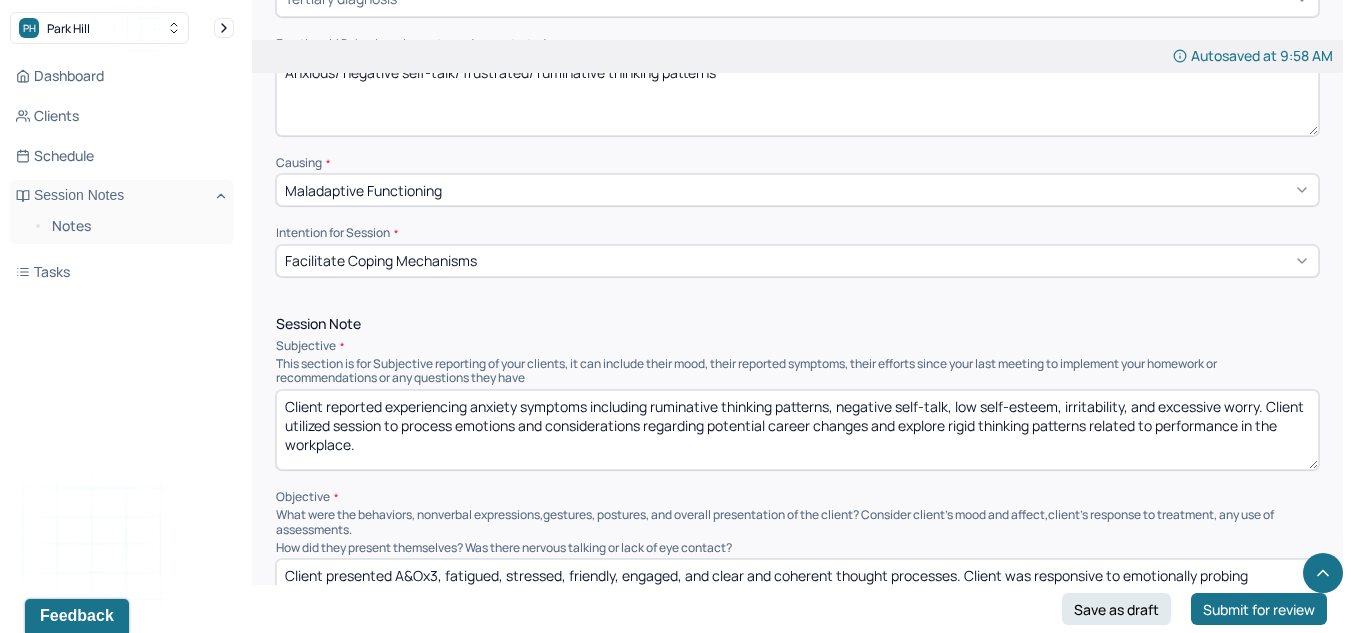 scroll, scrollTop: 0, scrollLeft: 0, axis: both 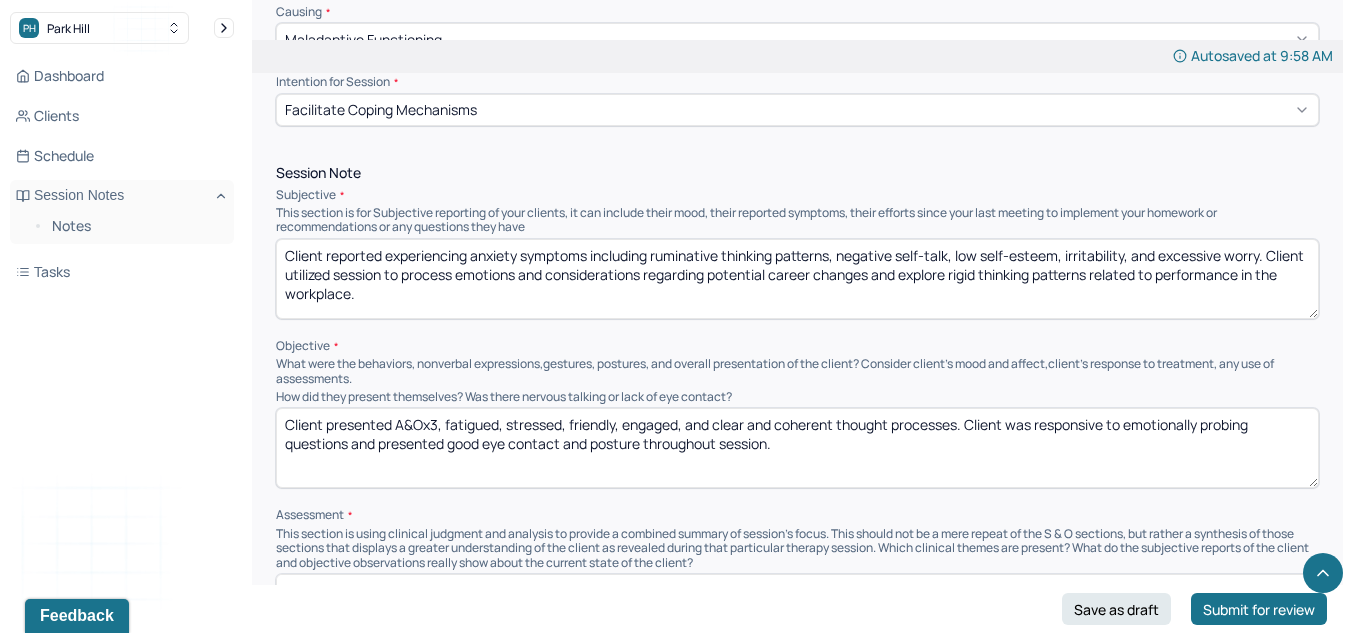 type on "Client reported experiencing anxiety symptoms including ruminative thinking patterns, negative self-talk, low self-esteem, irritability, and excessive worry. Client utilized session to process emotions and considerations regarding potential career changes and explore rigid thinking patterns related to performance in the workplace." 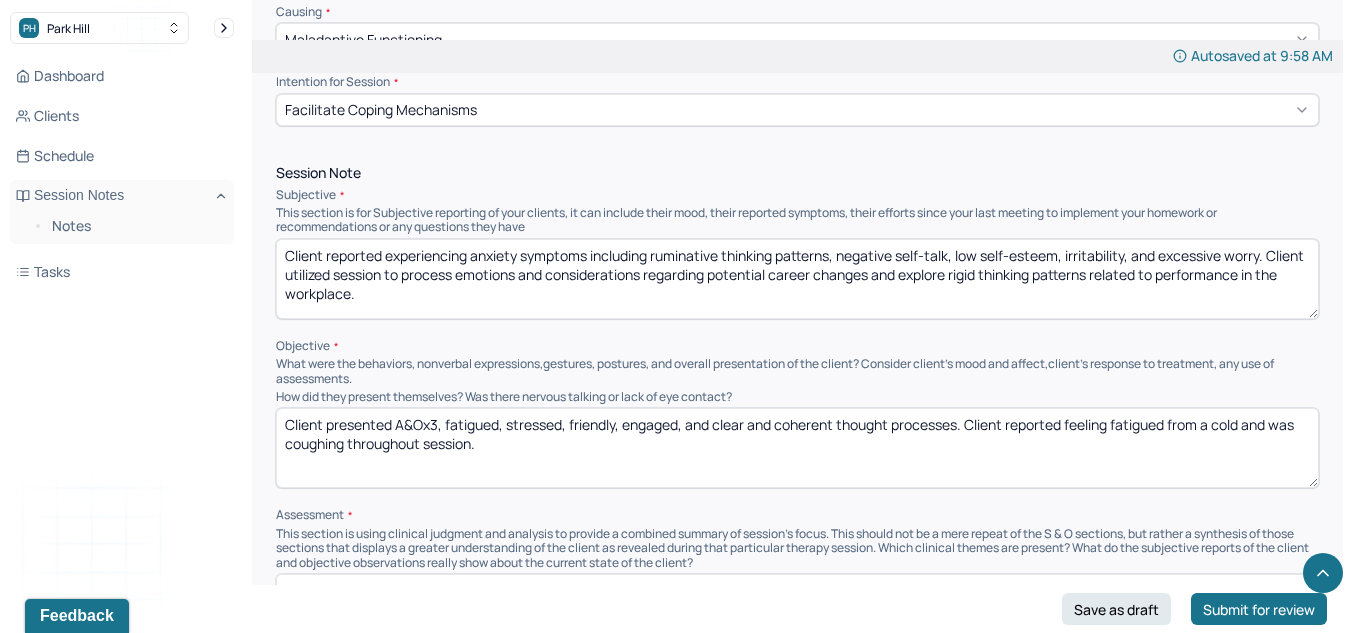 click on "Client presented A&Ox3, fatigued, stressed, friendly, engaged, and clear and coherent thought processes. Client reported feeling fatigued from a cold and was coughing throughout session." at bounding box center (797, 448) 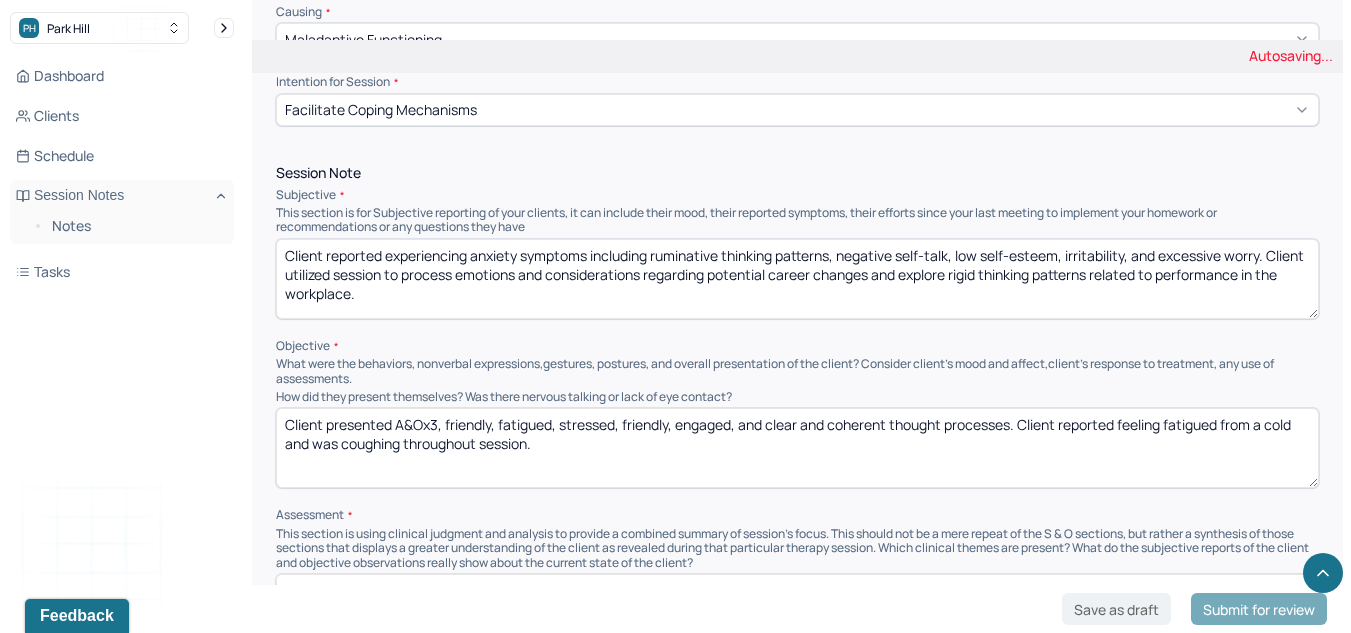 click on "Client presented A&Ox3, fatigued, stressed, friendly, engaged, and clear and coherent thought processes. Client reported feeling fatigued from a cold and was coughing throughout session." at bounding box center (797, 448) 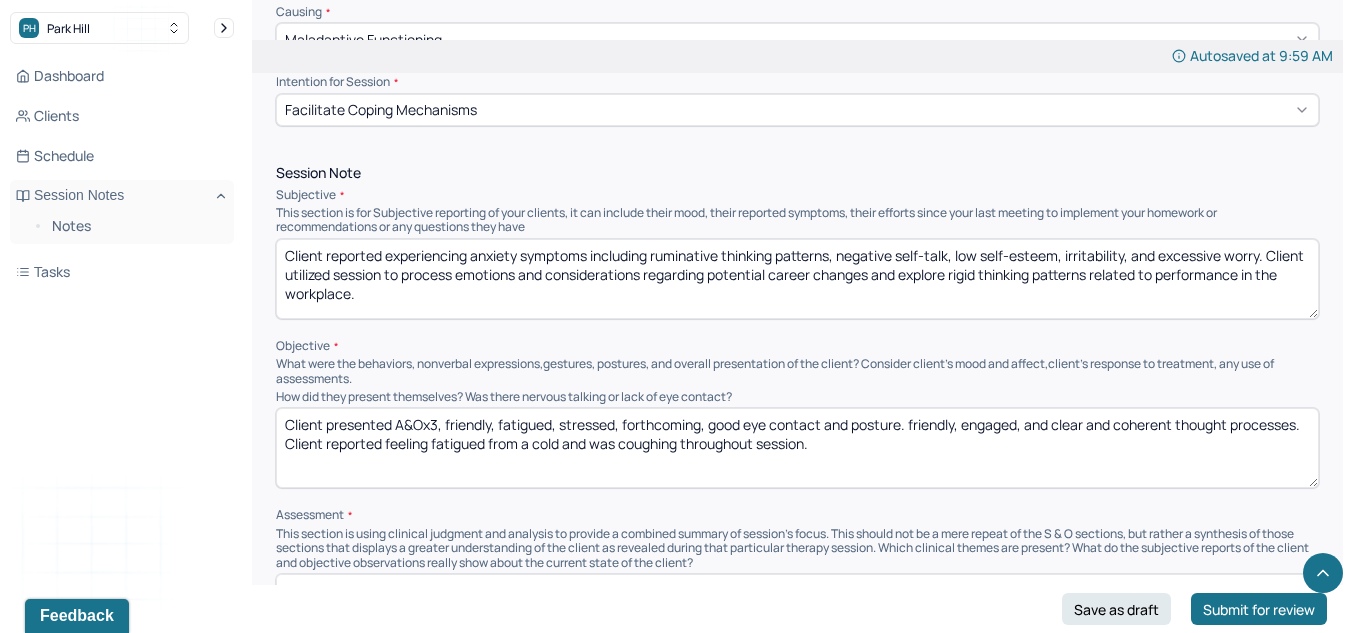 drag, startPoint x: 1305, startPoint y: 423, endPoint x: 964, endPoint y: 430, distance: 341.07184 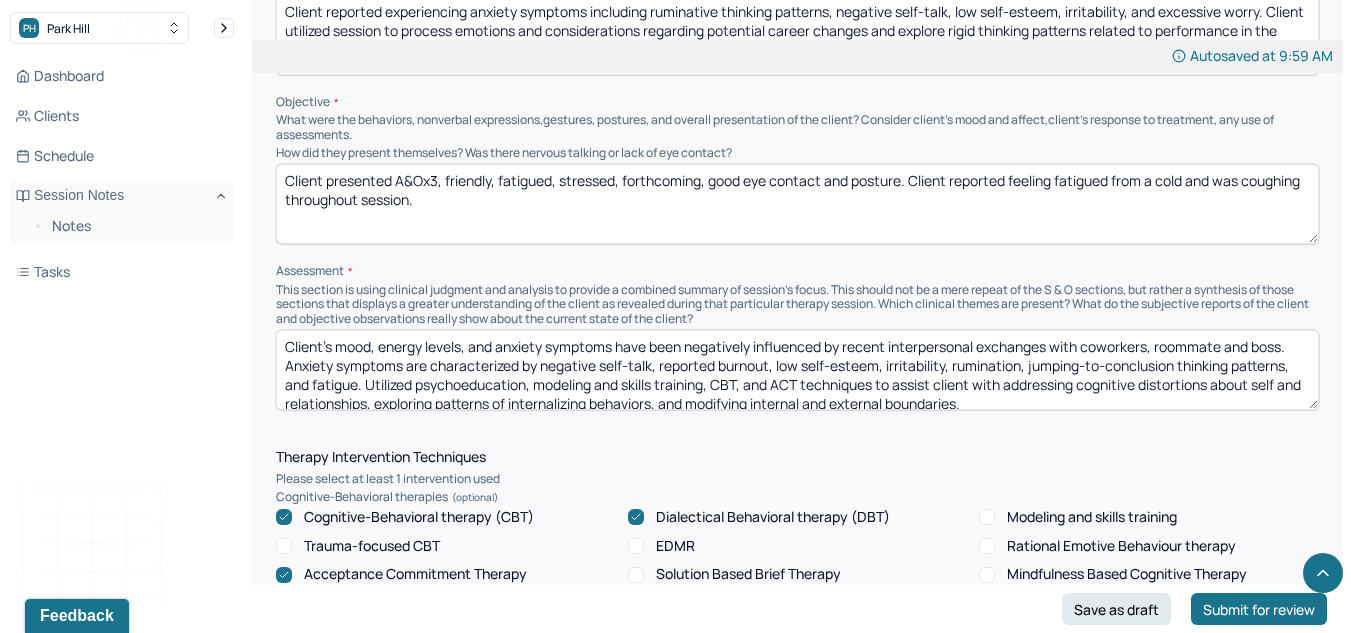 scroll, scrollTop: 1330, scrollLeft: 0, axis: vertical 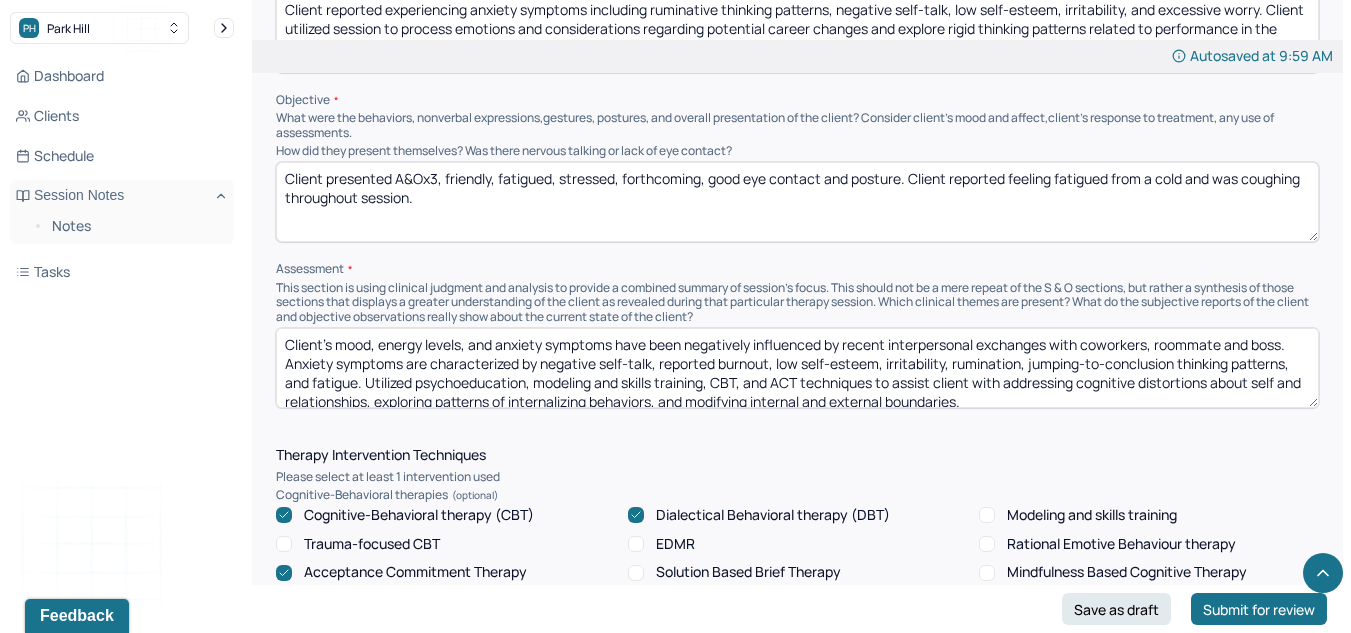 type on "Client presented A&Ox3, friendly, fatigued, stressed, forthcoming, good eye contact and posture. Client reported feeling fatigued from a cold and was coughing throughout session." 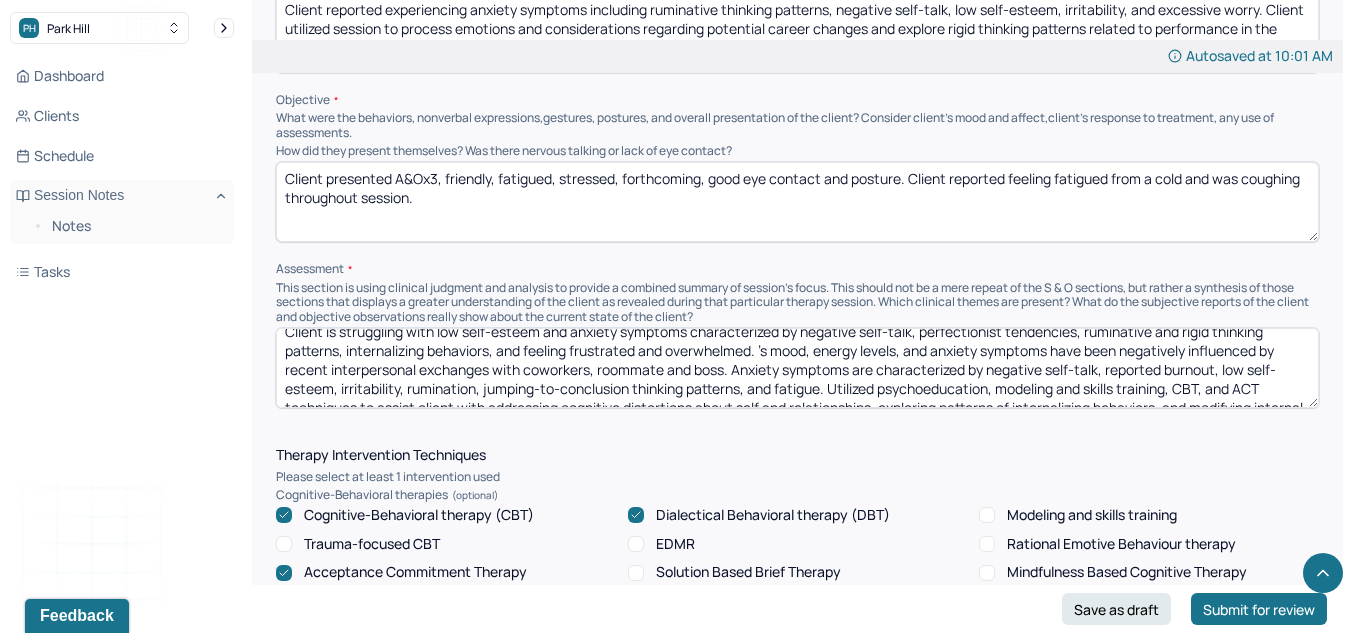 scroll, scrollTop: 0, scrollLeft: 0, axis: both 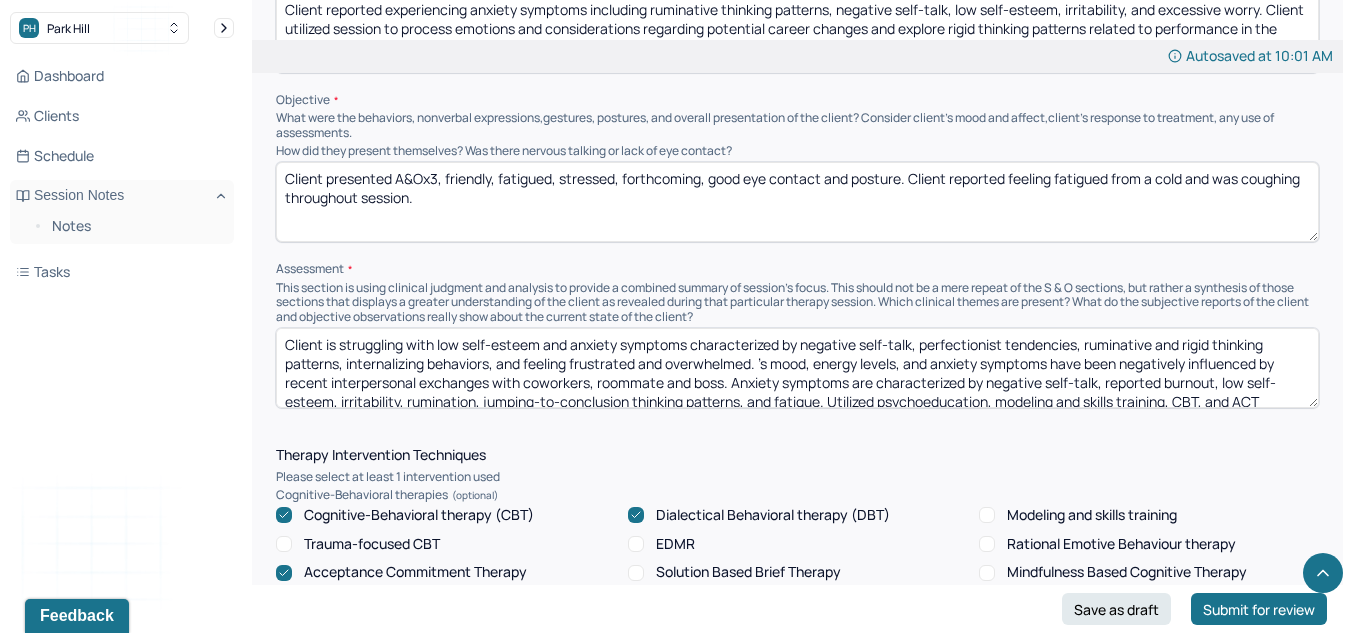 drag, startPoint x: 827, startPoint y: 394, endPoint x: 764, endPoint y: 361, distance: 71.11962 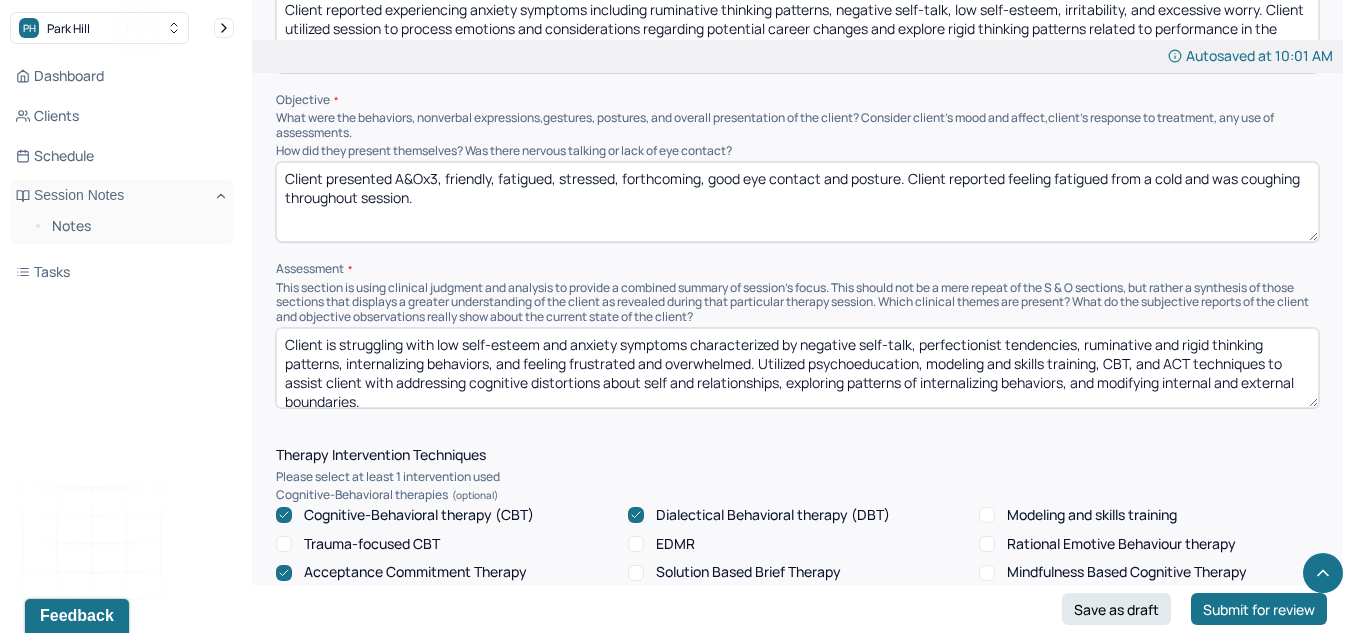 click on "Client is struggling with low self-esteem and anxiety symptoms characterized by negative self-talk, perfectionist tendencies, ruminative and rigid thinking patterns, internalizing behaviors, and feeling frustrated and overwhelmed. Utilized psychoeducation, modeling and skills training, CBT, and ACT techniques to assist client with addressing cognitive distortions about self and relationships, exploring patterns of internalizing behaviors, and modifying internal and external boundaries." at bounding box center [797, 368] 